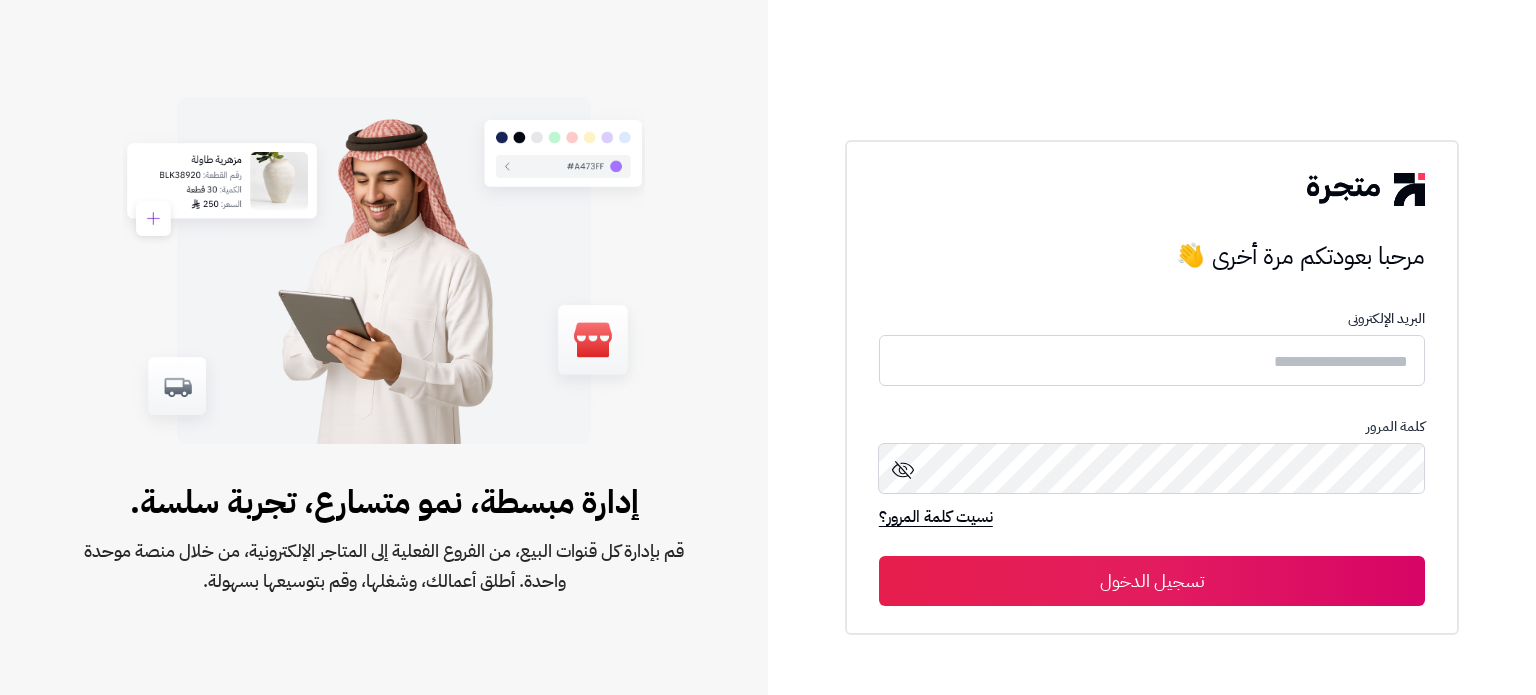 scroll, scrollTop: 0, scrollLeft: 0, axis: both 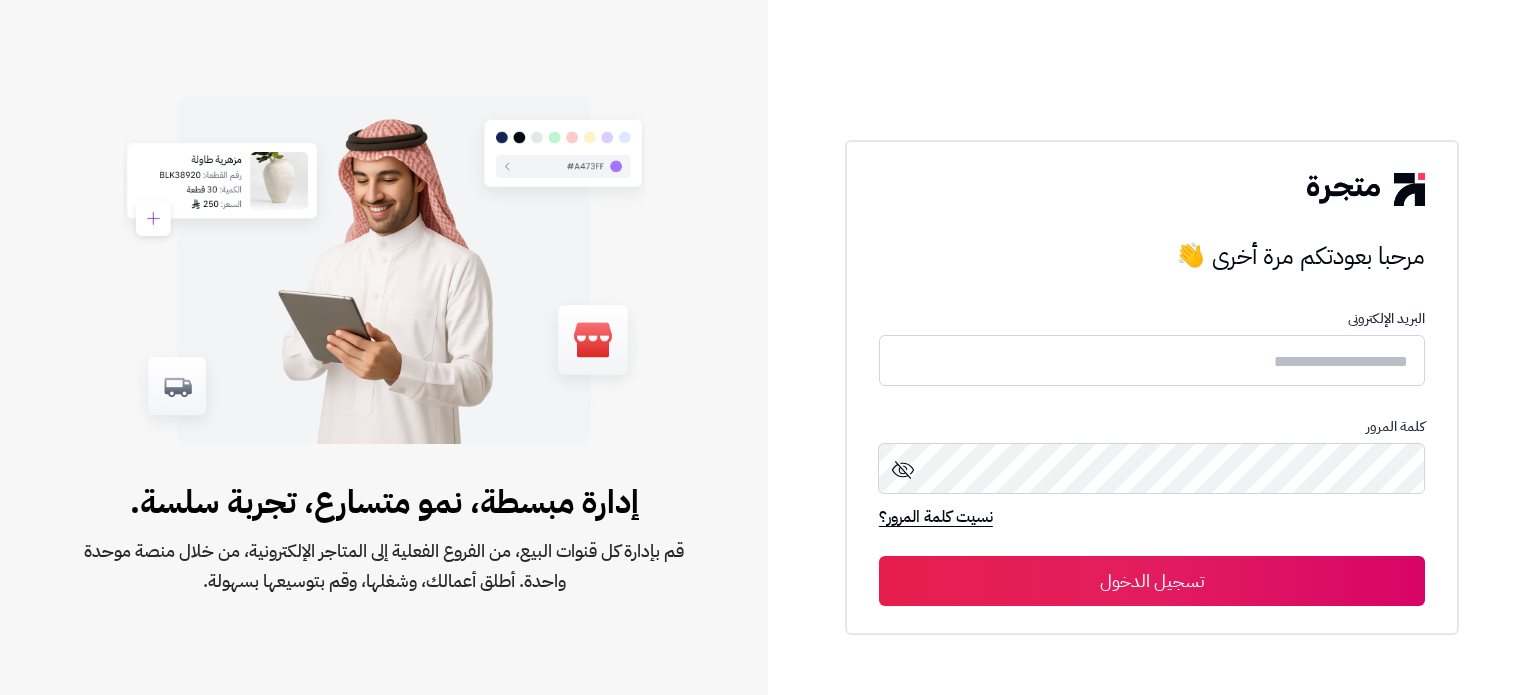 click on "مرحبا بعودتكم مرة أخرى 👋 البريد الإلكترونى
كلمة المرور
نسيت كلمة المرور؟
تسجيل الدخول
طور بحب ،  متجرة" at bounding box center [1152, 387] 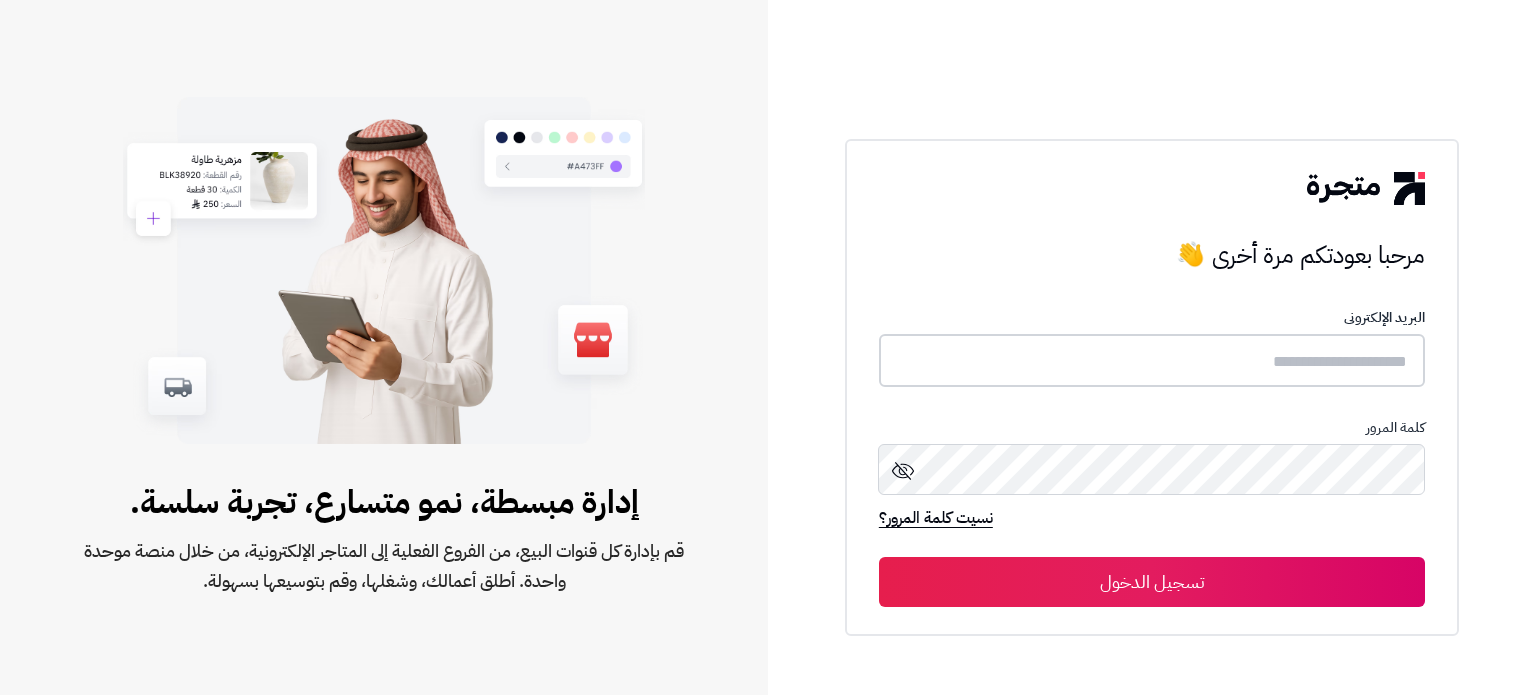 click at bounding box center (1152, 360) 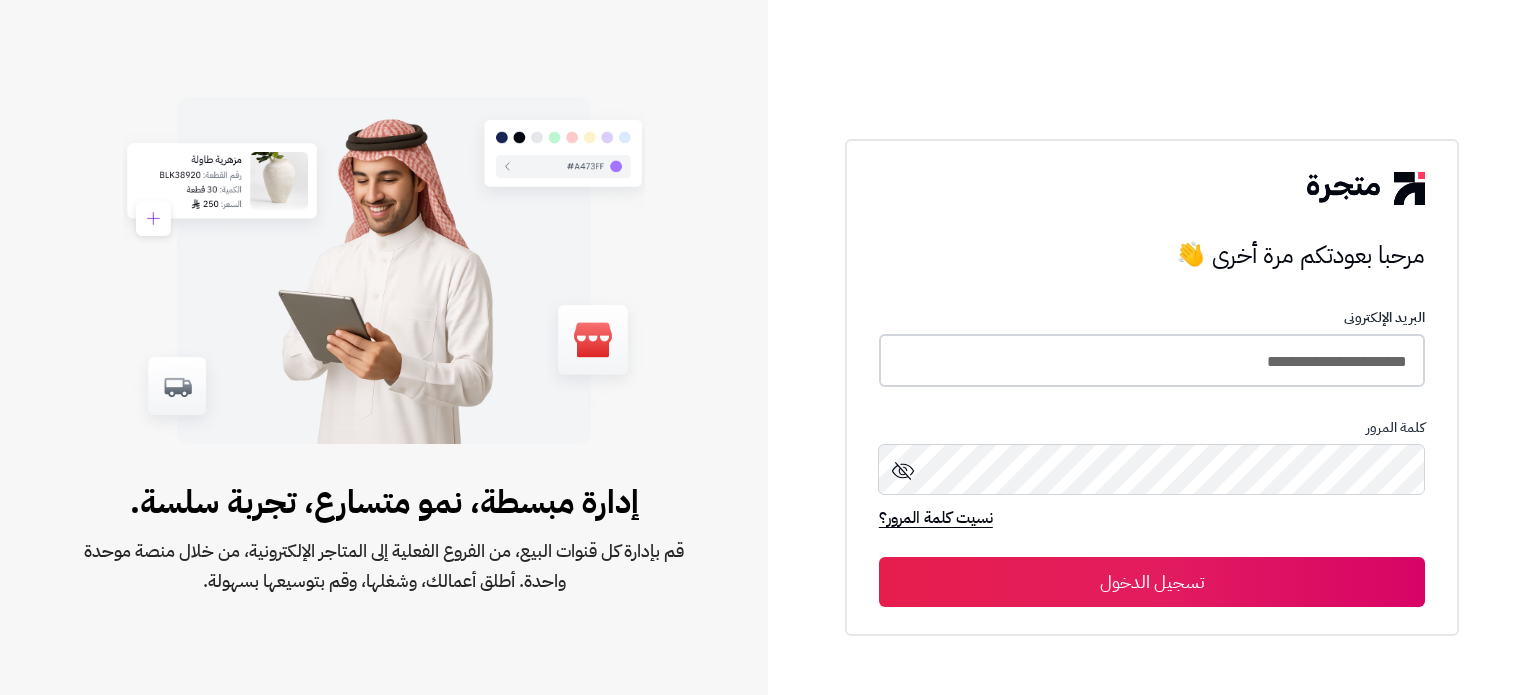 type on "**********" 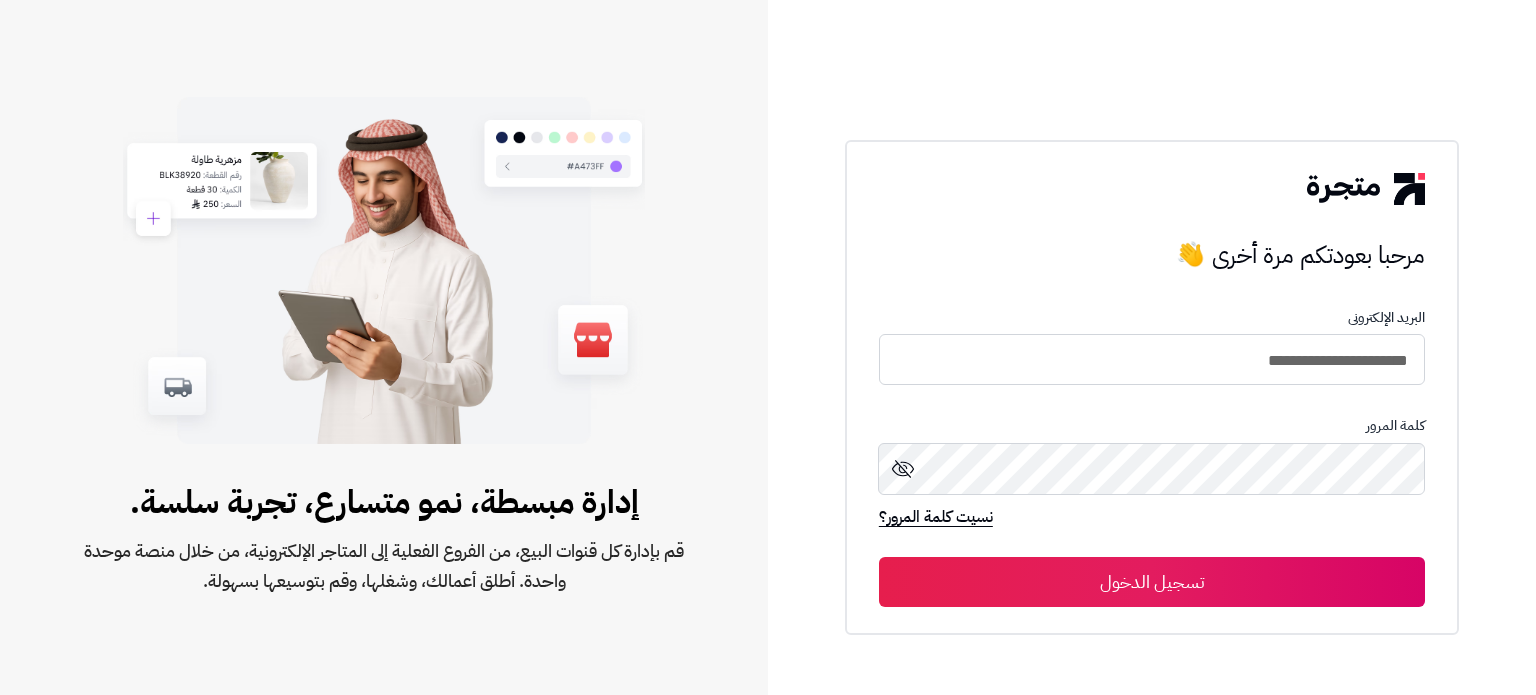 click on "تسجيل الدخول" at bounding box center (1152, 582) 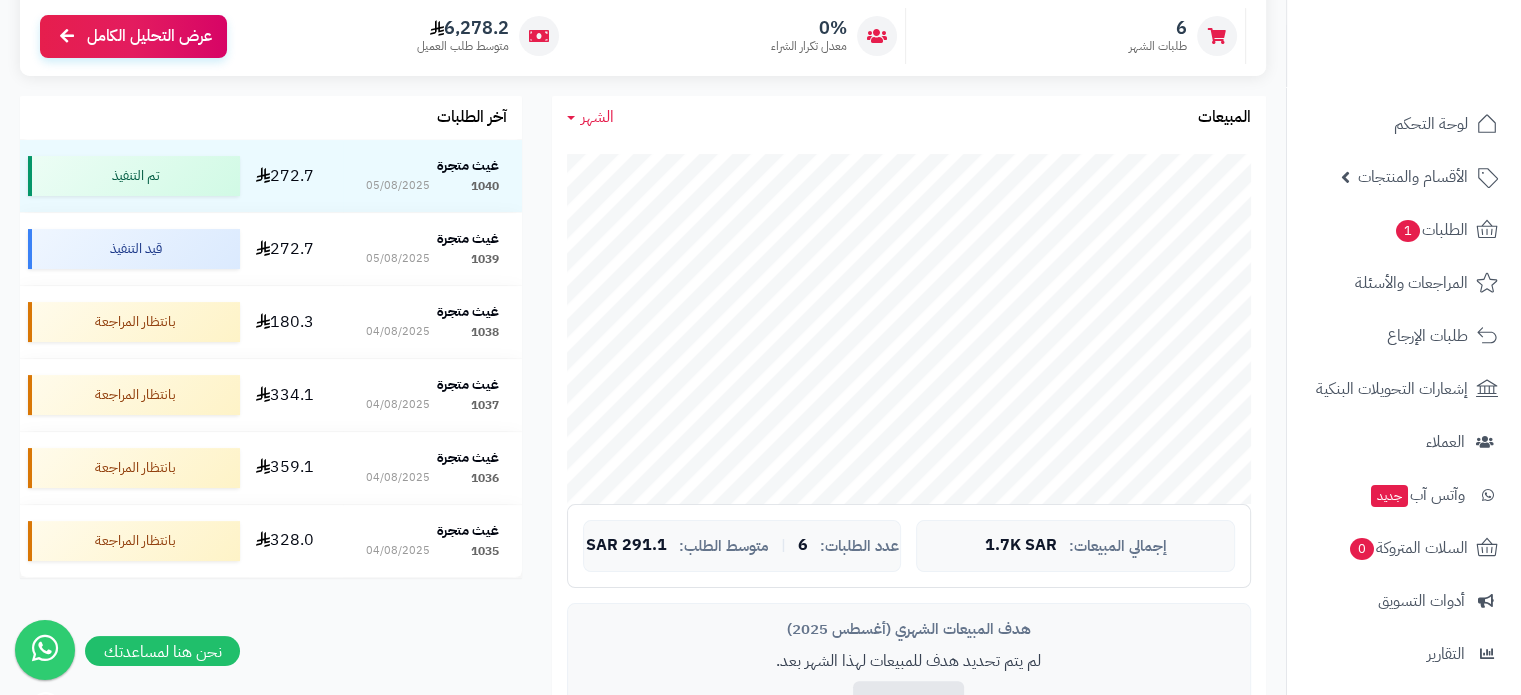 scroll, scrollTop: 333, scrollLeft: 0, axis: vertical 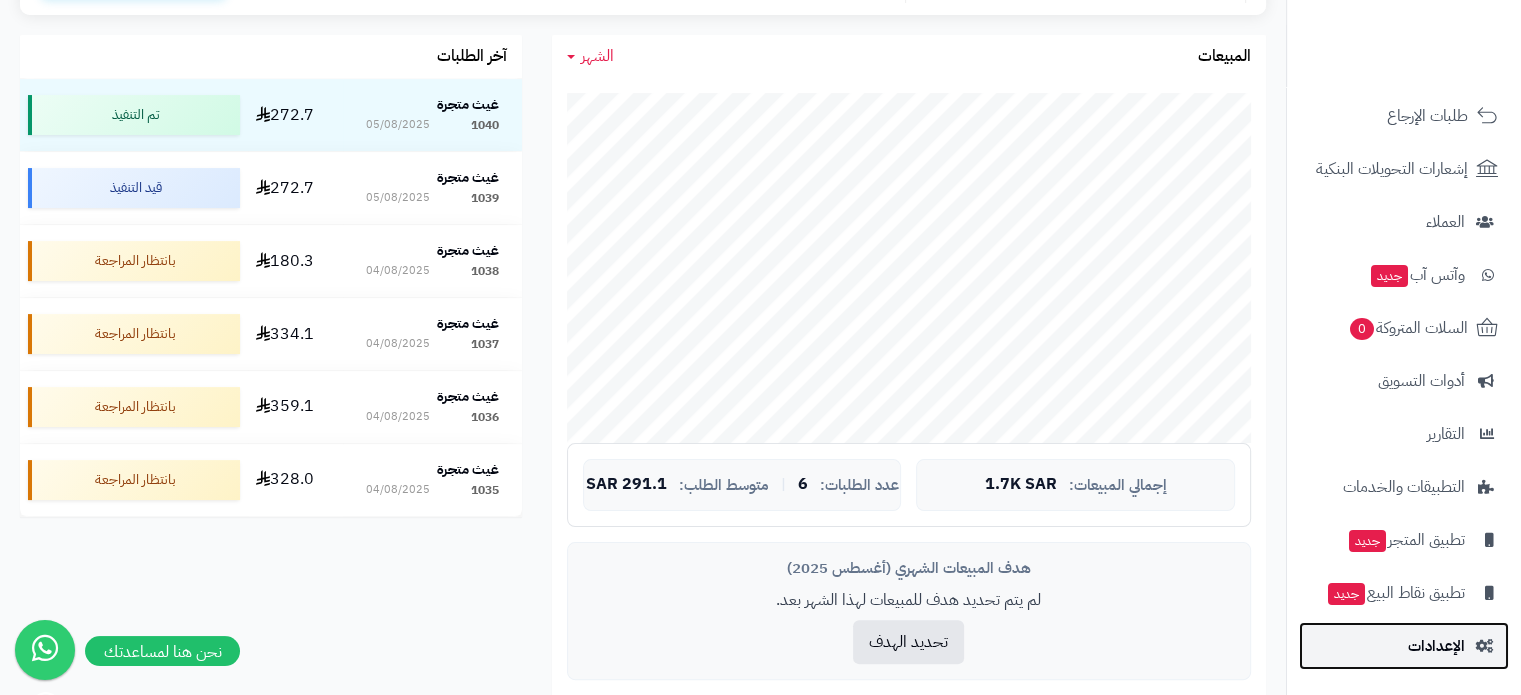 click on "الإعدادات" at bounding box center [1436, 646] 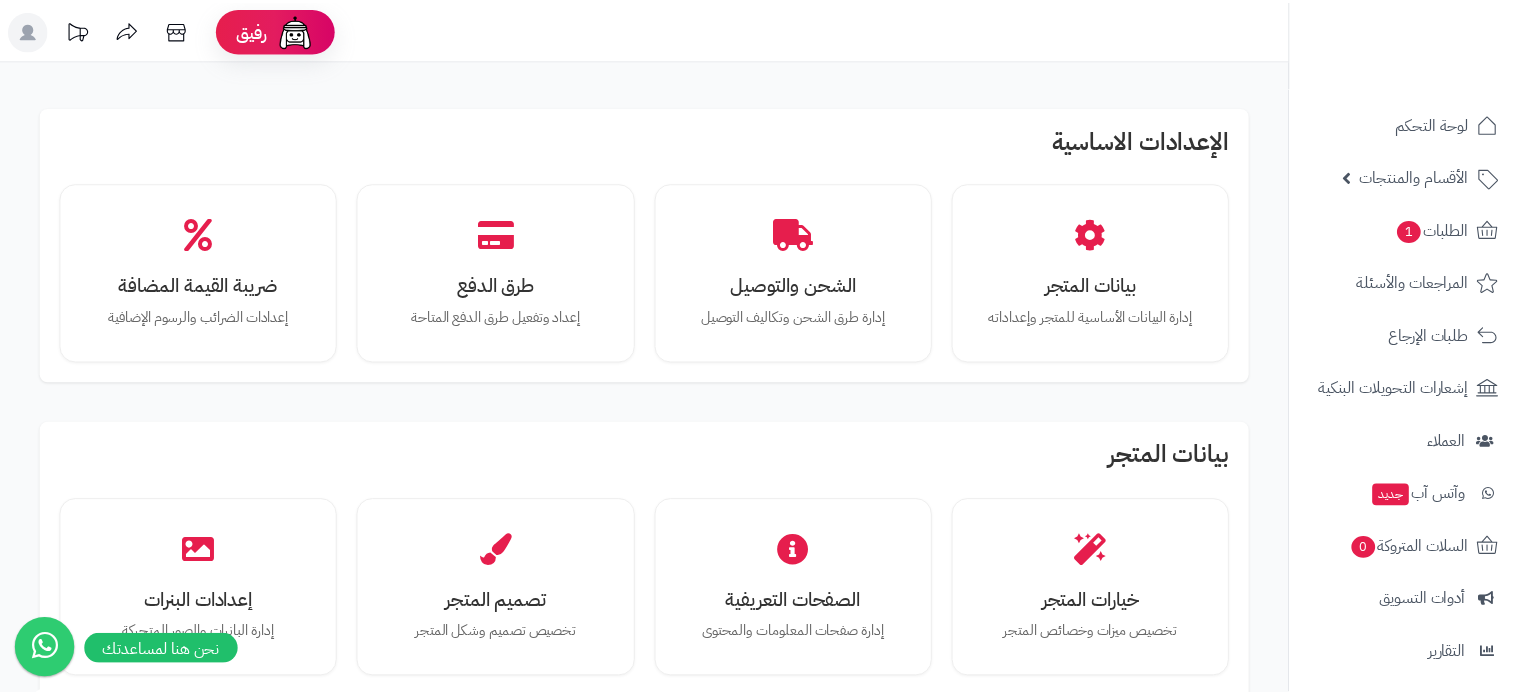 scroll, scrollTop: 0, scrollLeft: 0, axis: both 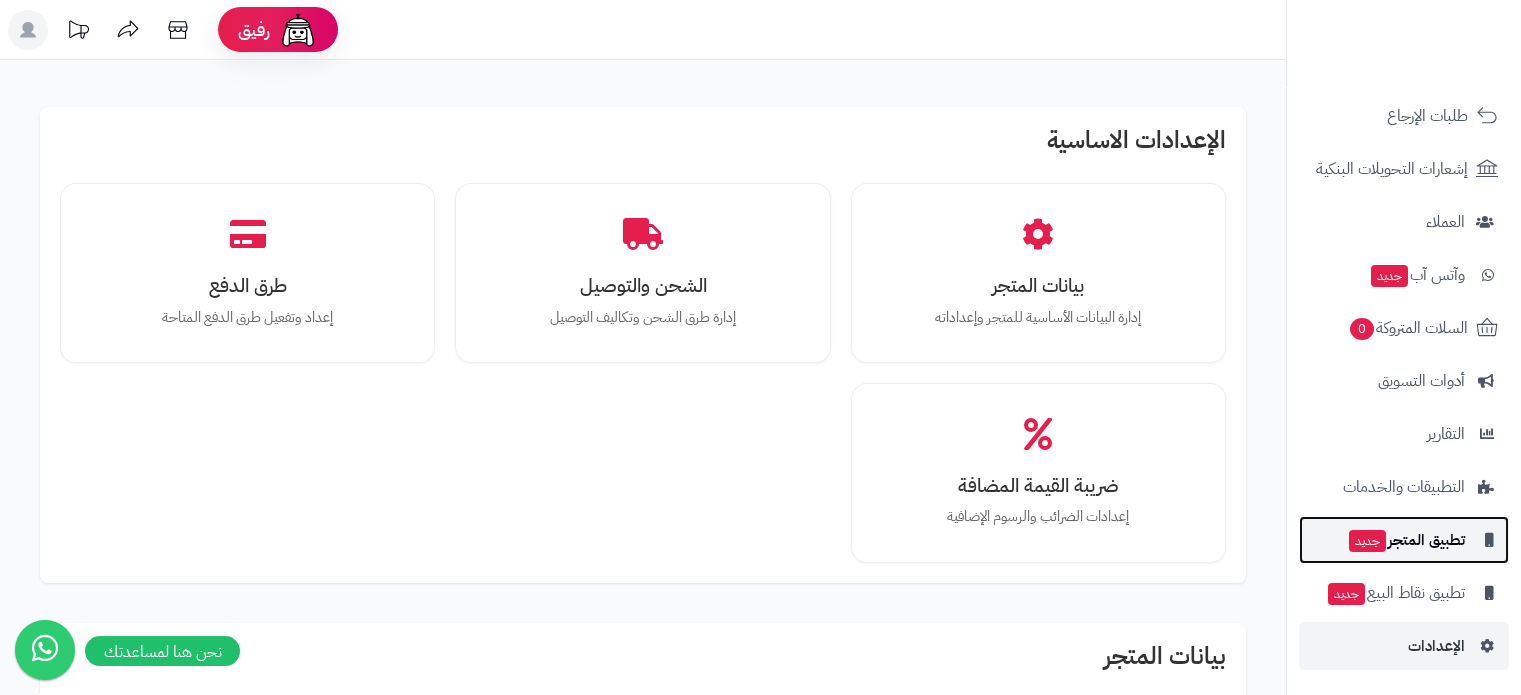 click on "تطبيق المتجر    جديد" at bounding box center (1406, 540) 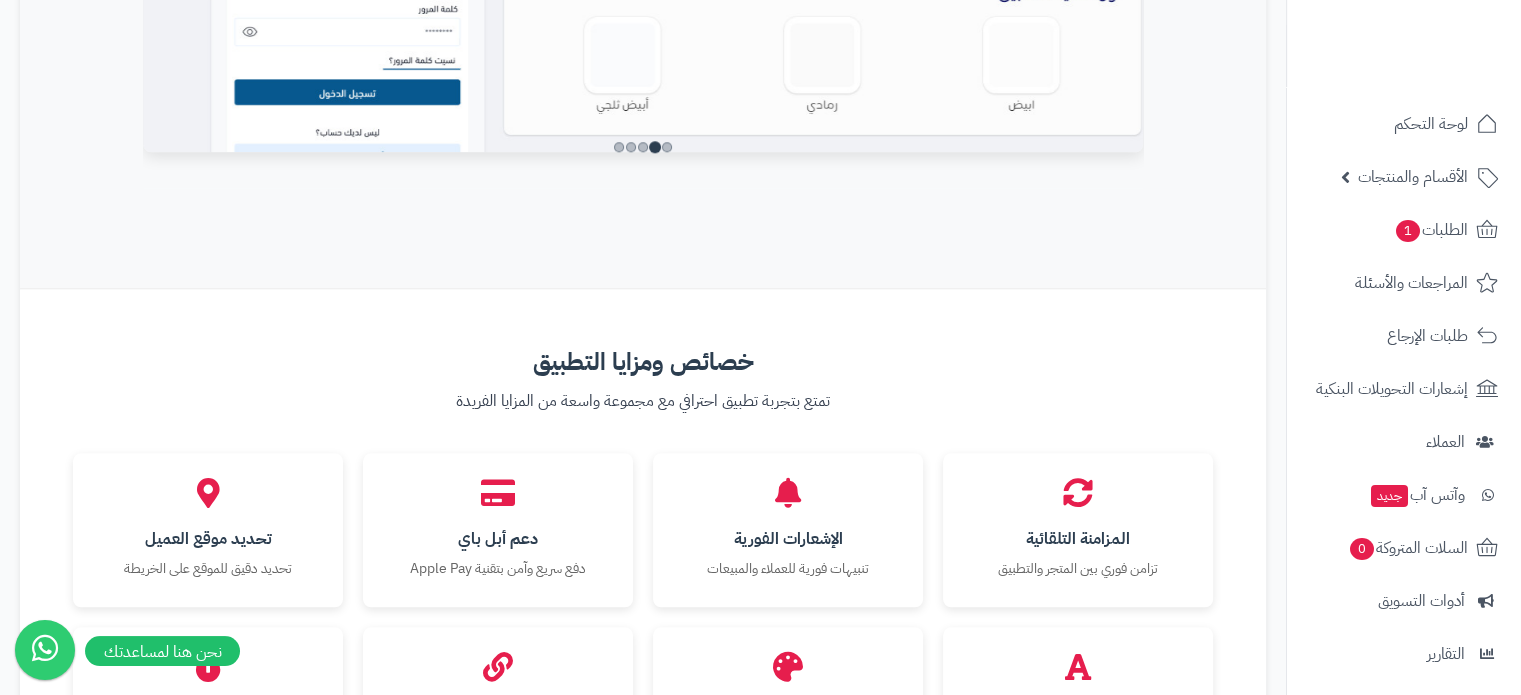 scroll, scrollTop: 1850, scrollLeft: 0, axis: vertical 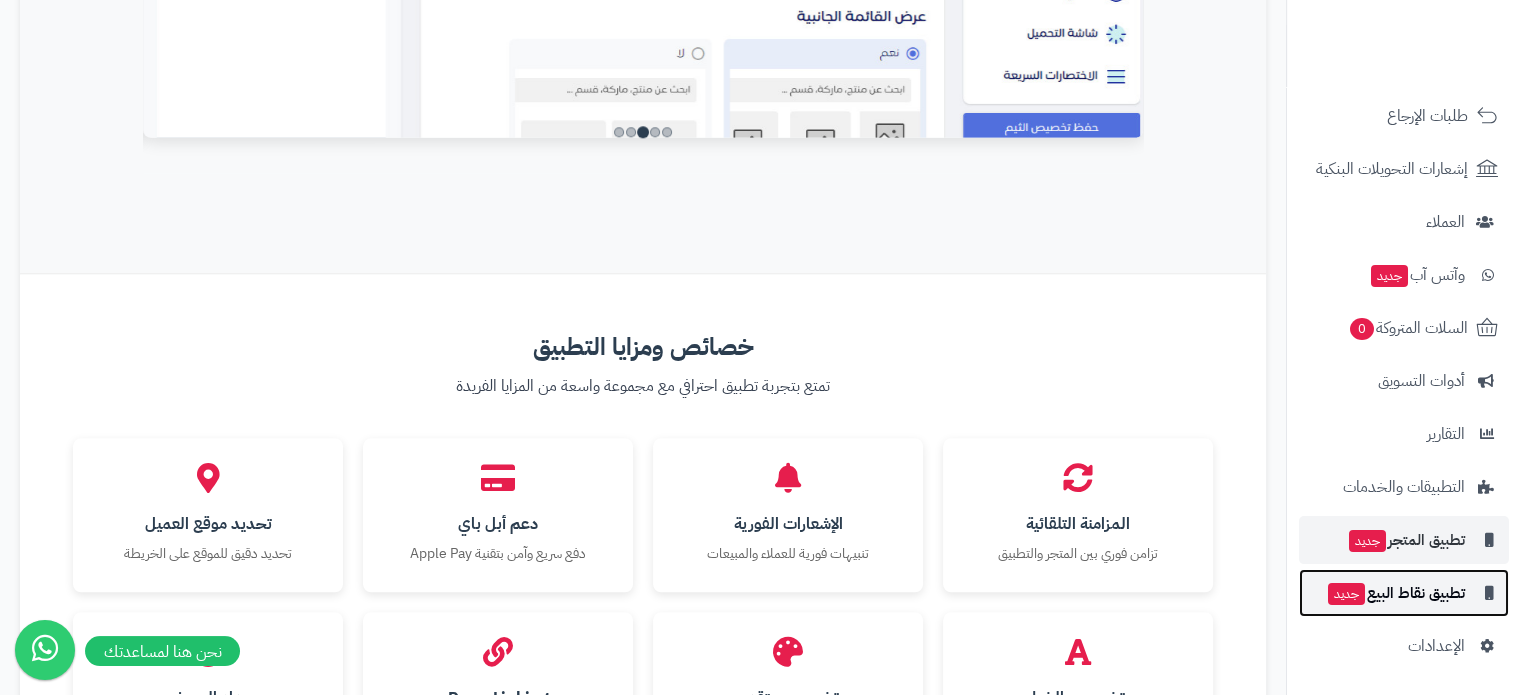 click on "تطبيق نقاط البيع    جديد" at bounding box center [1395, 593] 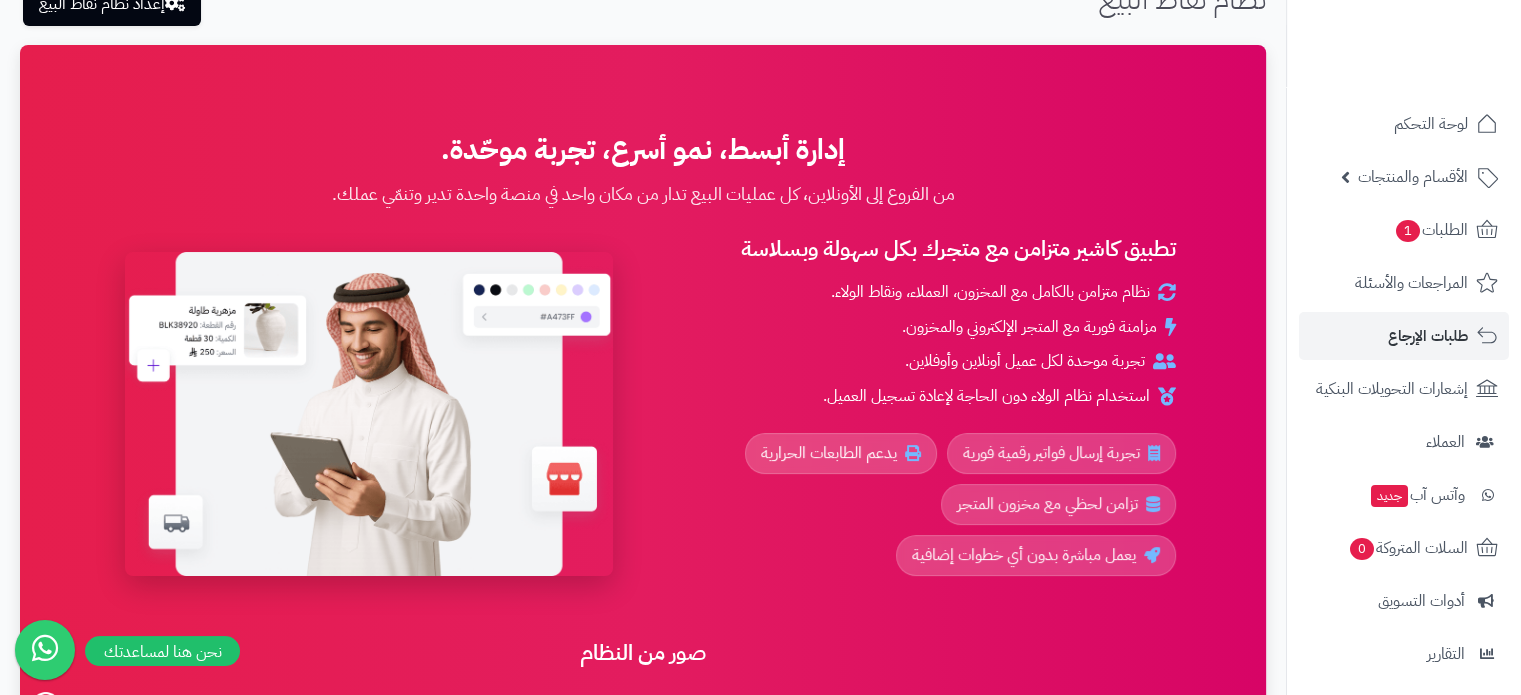 scroll, scrollTop: 103, scrollLeft: 0, axis: vertical 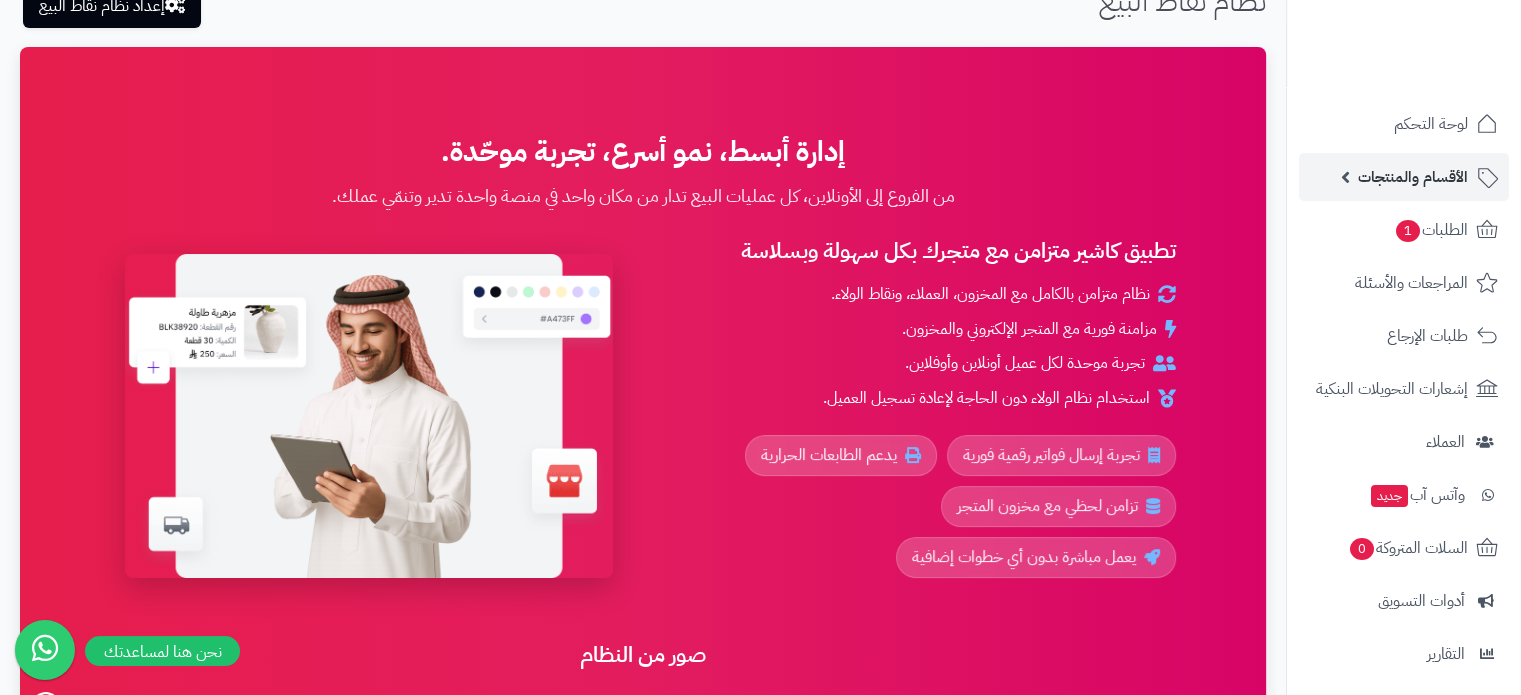 click on "الأقسام والمنتجات" at bounding box center [1413, 177] 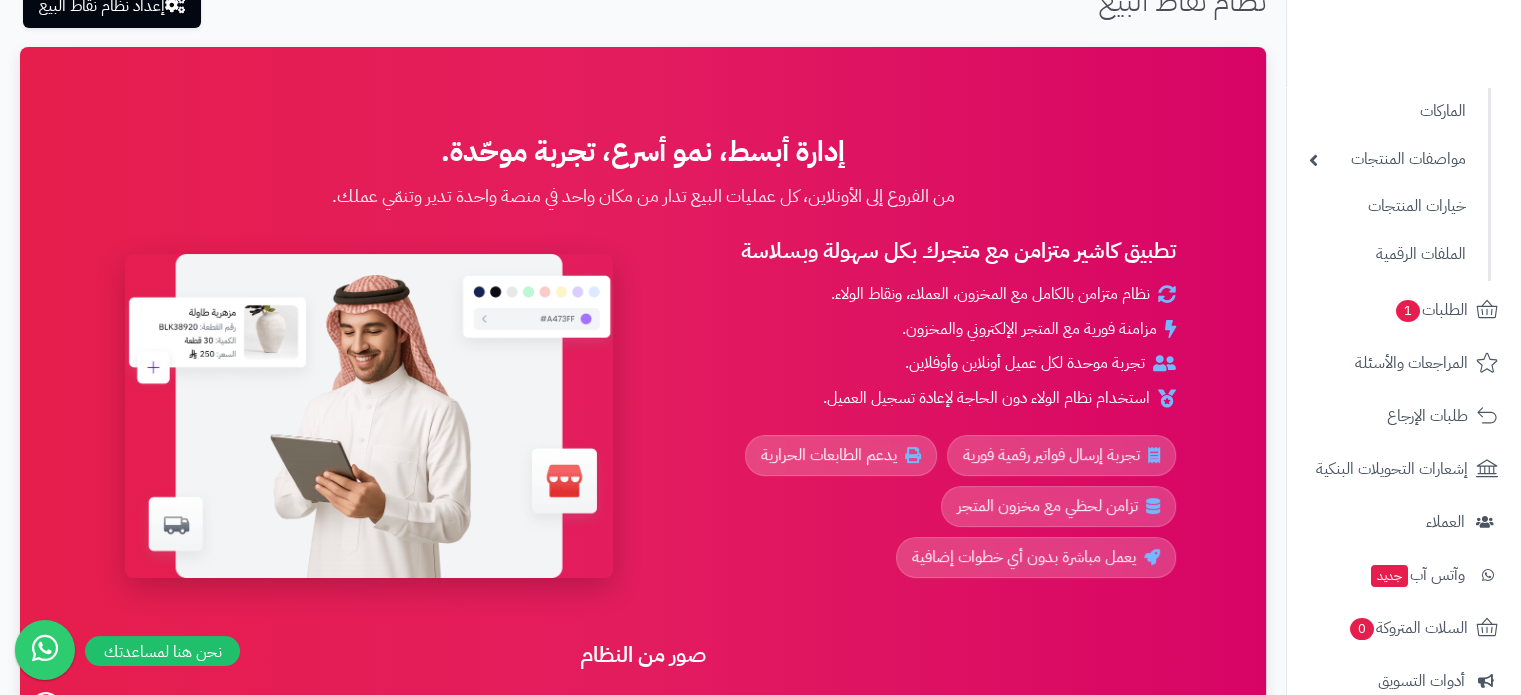 scroll, scrollTop: 216, scrollLeft: 0, axis: vertical 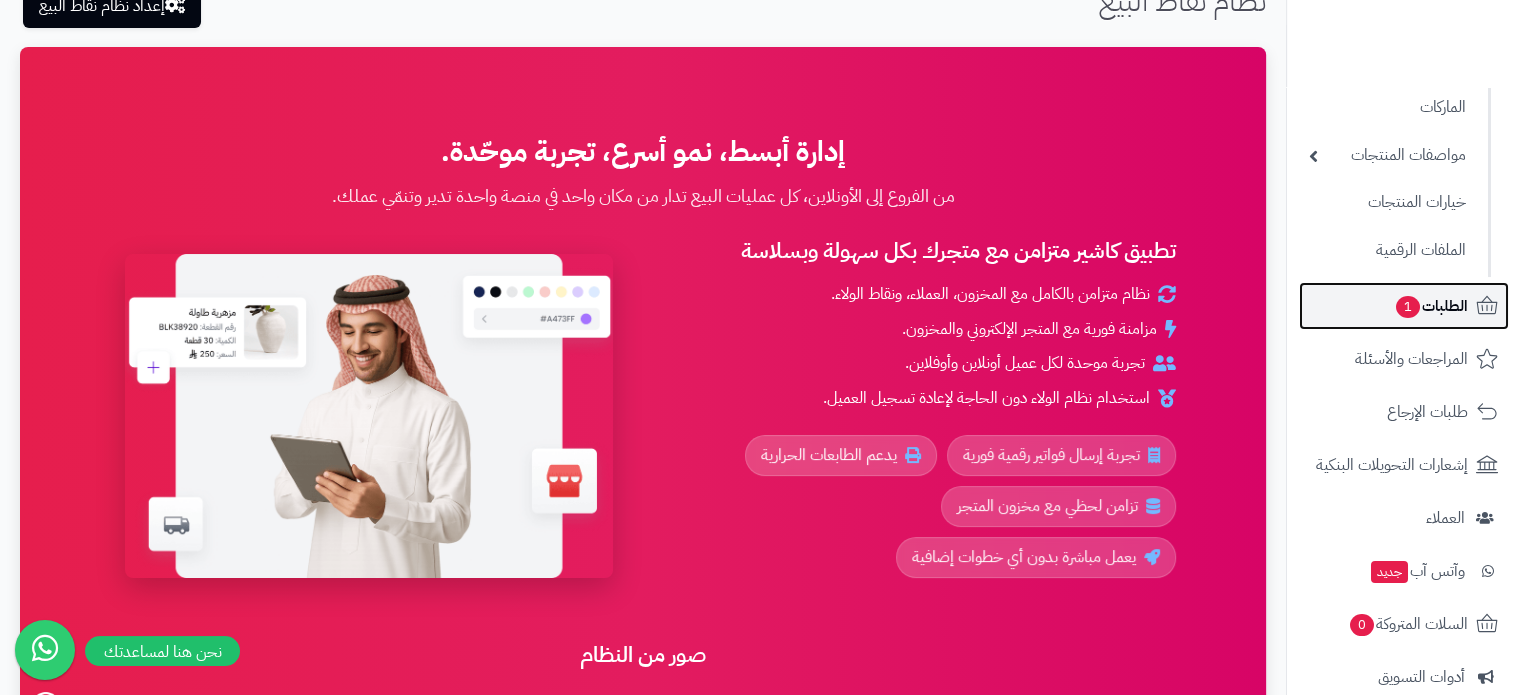 click on "الطلبات  1" at bounding box center [1431, 306] 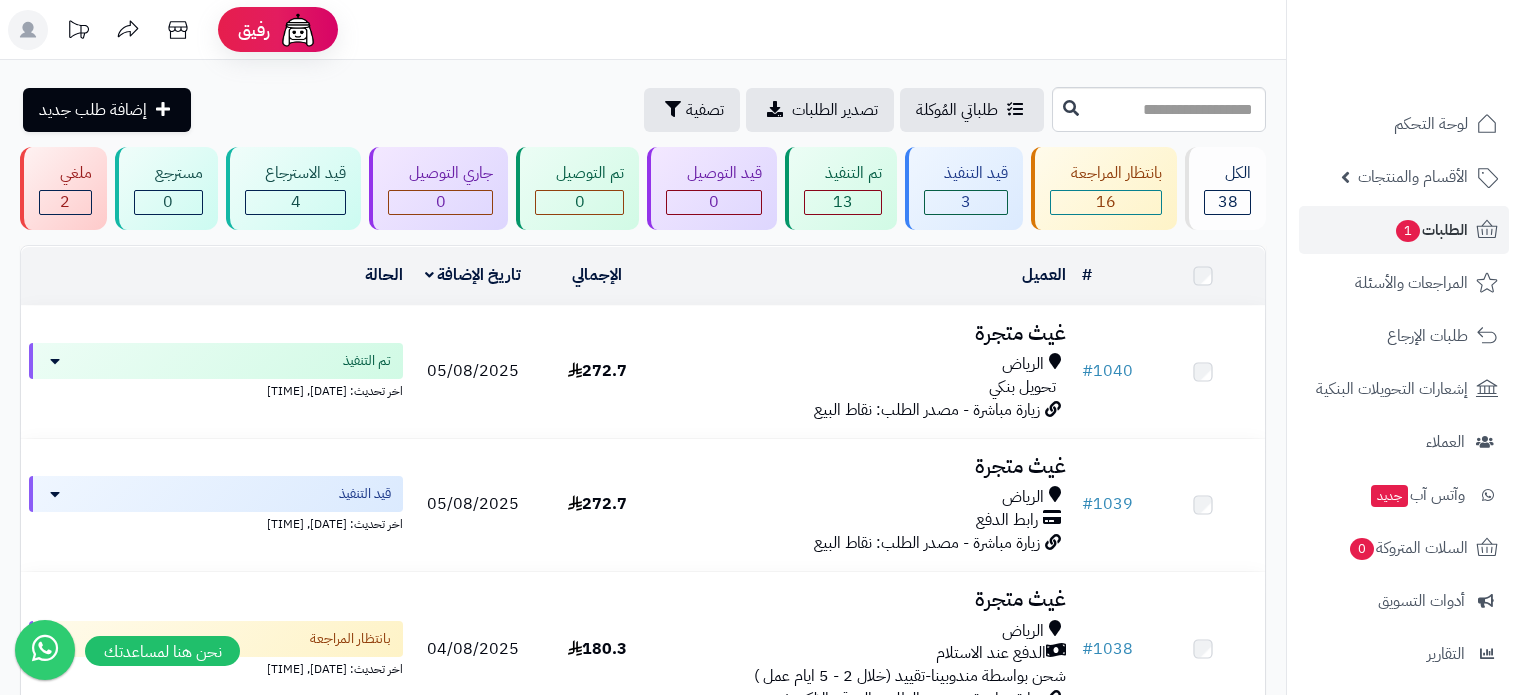 scroll, scrollTop: 0, scrollLeft: 0, axis: both 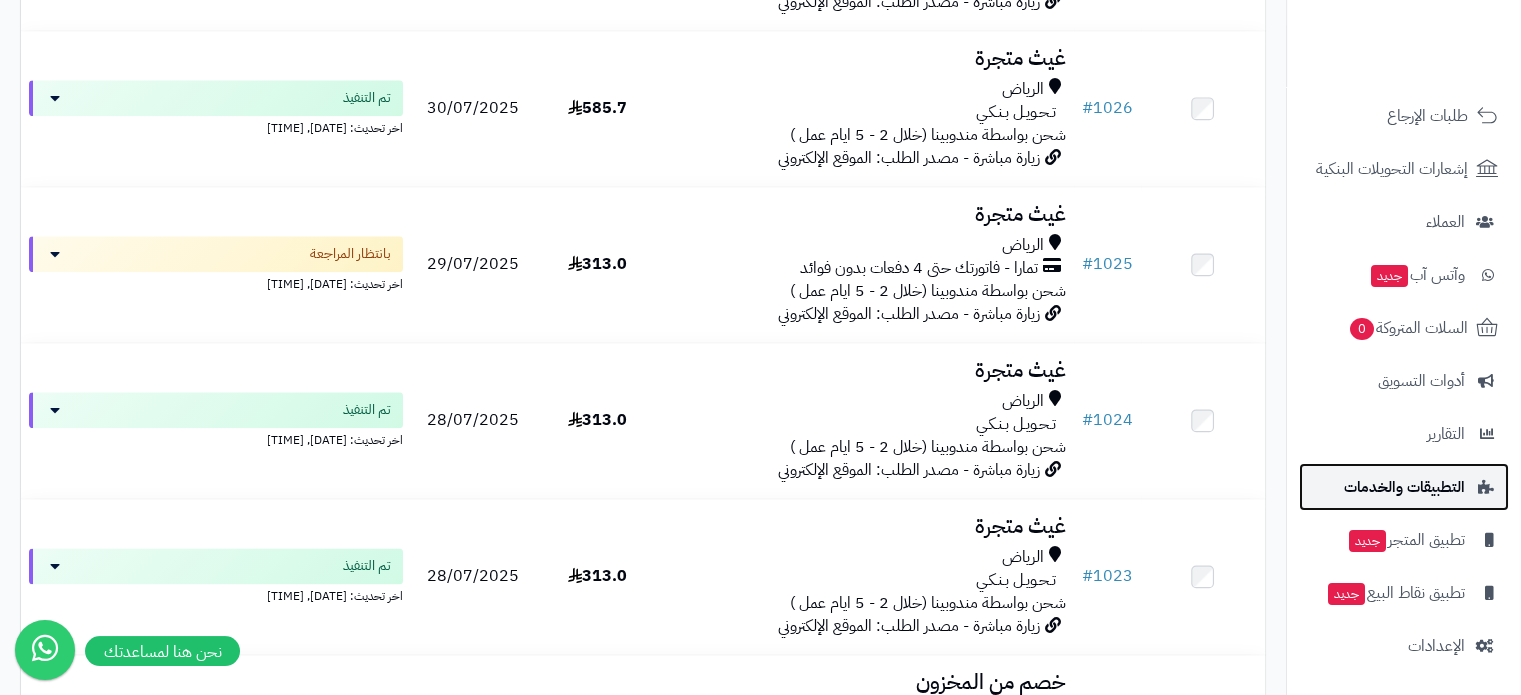 click on "التطبيقات والخدمات" at bounding box center [1404, 487] 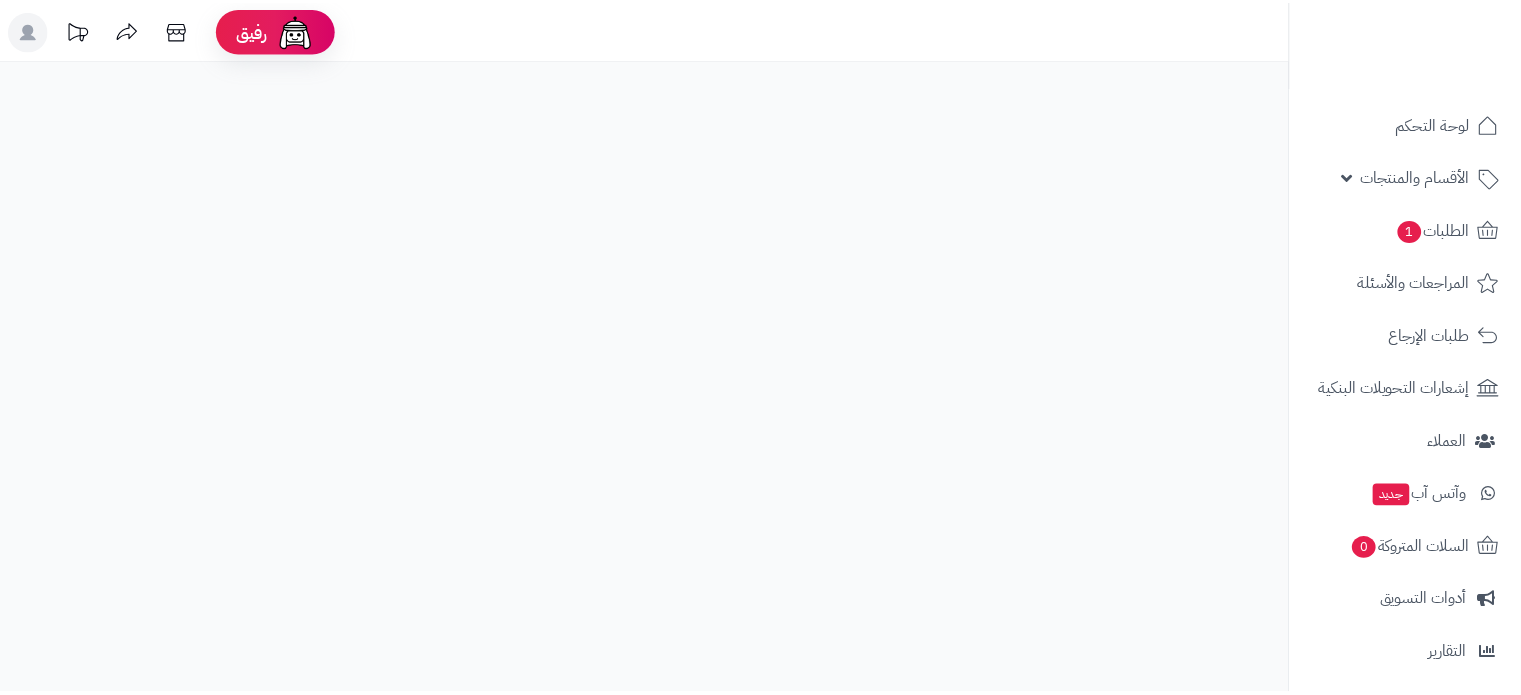 scroll, scrollTop: 0, scrollLeft: 0, axis: both 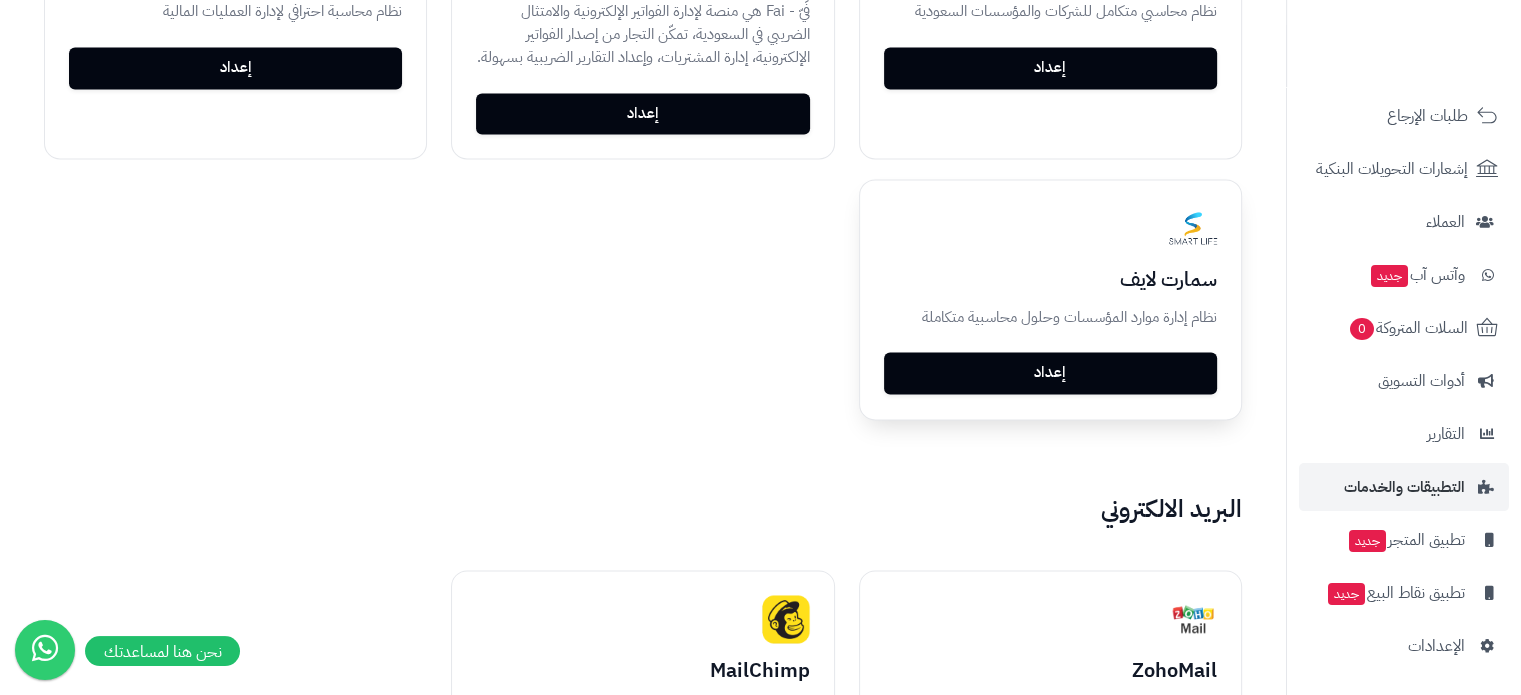 click on "إعداد" at bounding box center [1050, 373] 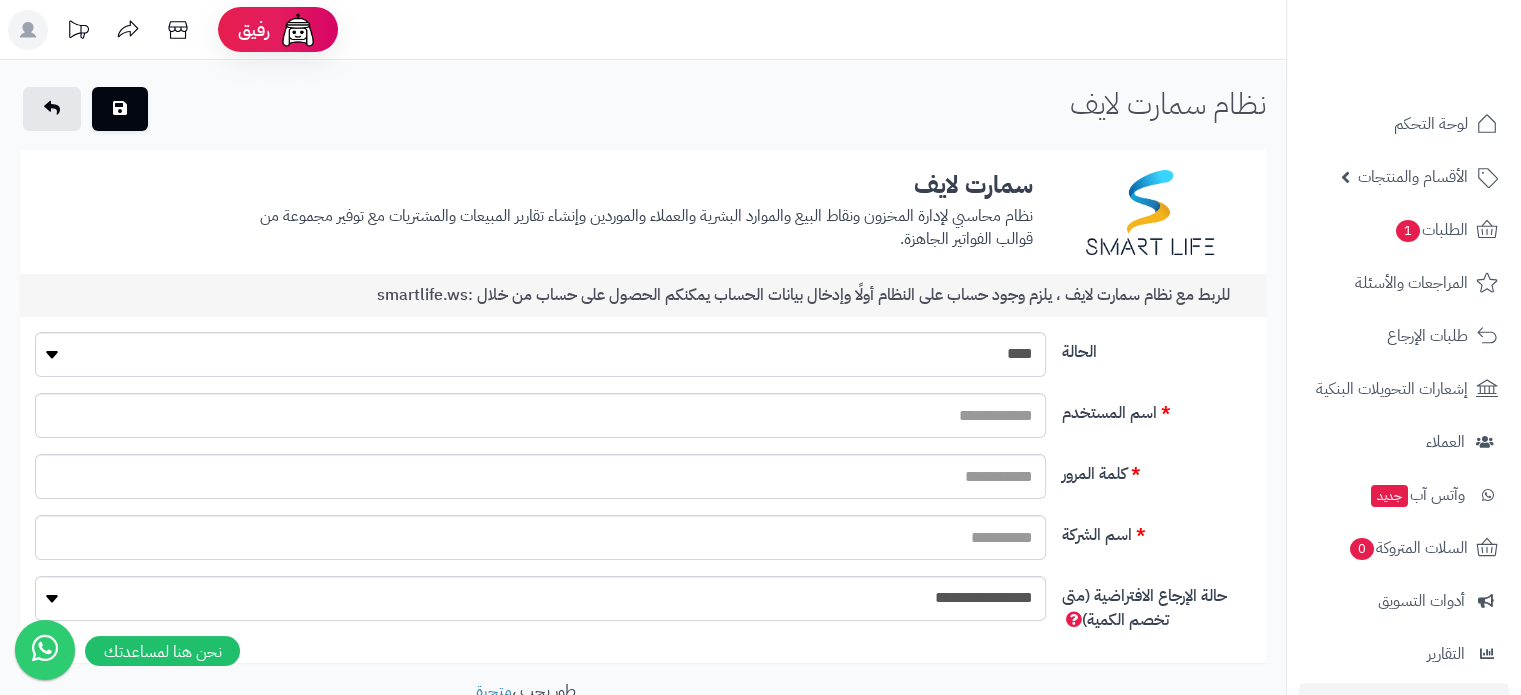 scroll, scrollTop: 123, scrollLeft: 0, axis: vertical 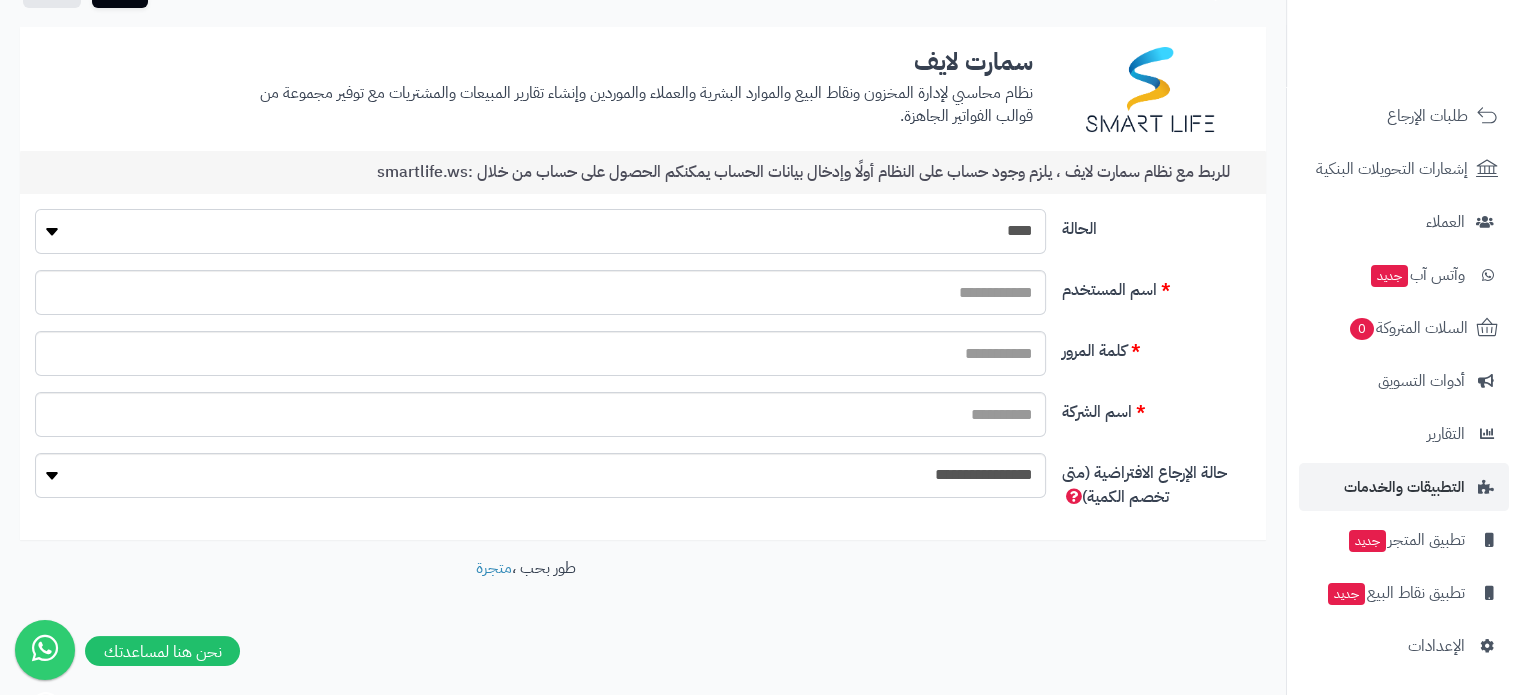 click on "**** ****" at bounding box center (540, 231) 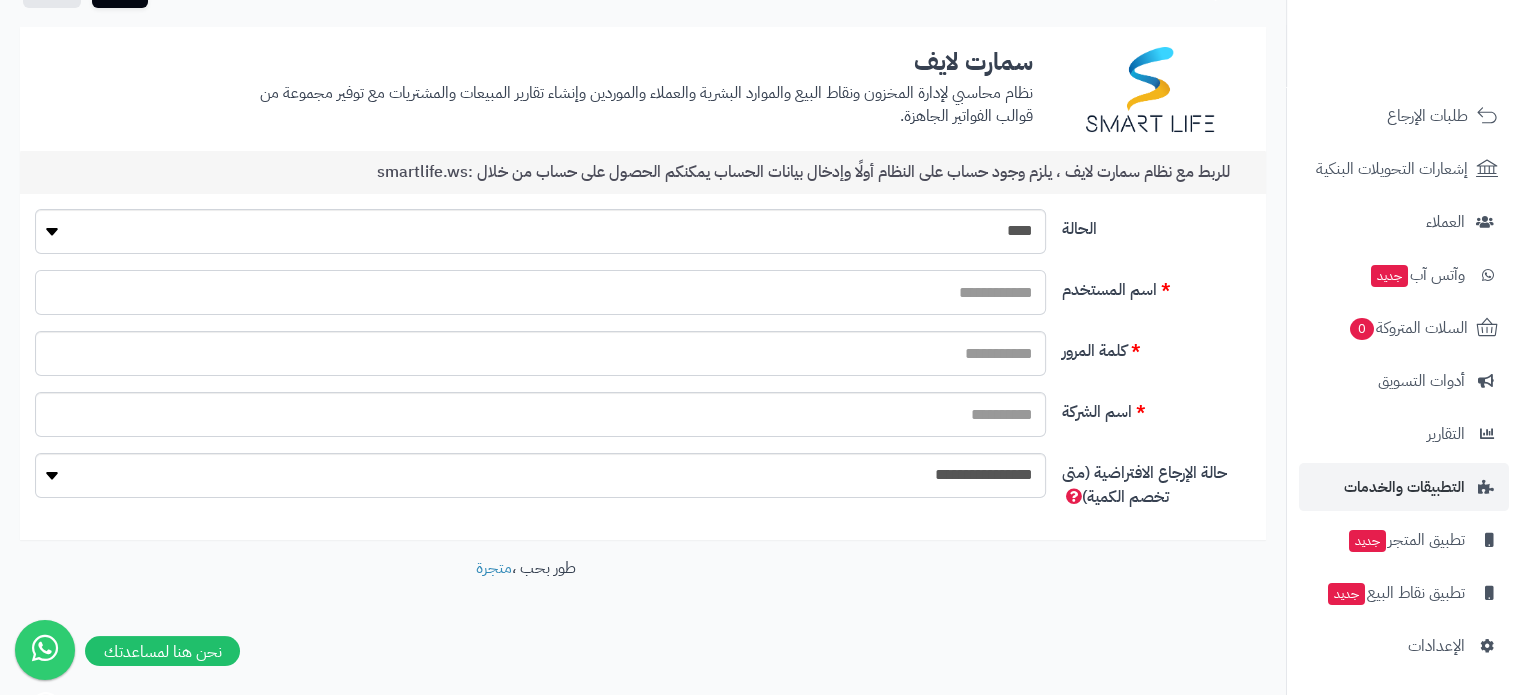 click at bounding box center (540, 292) 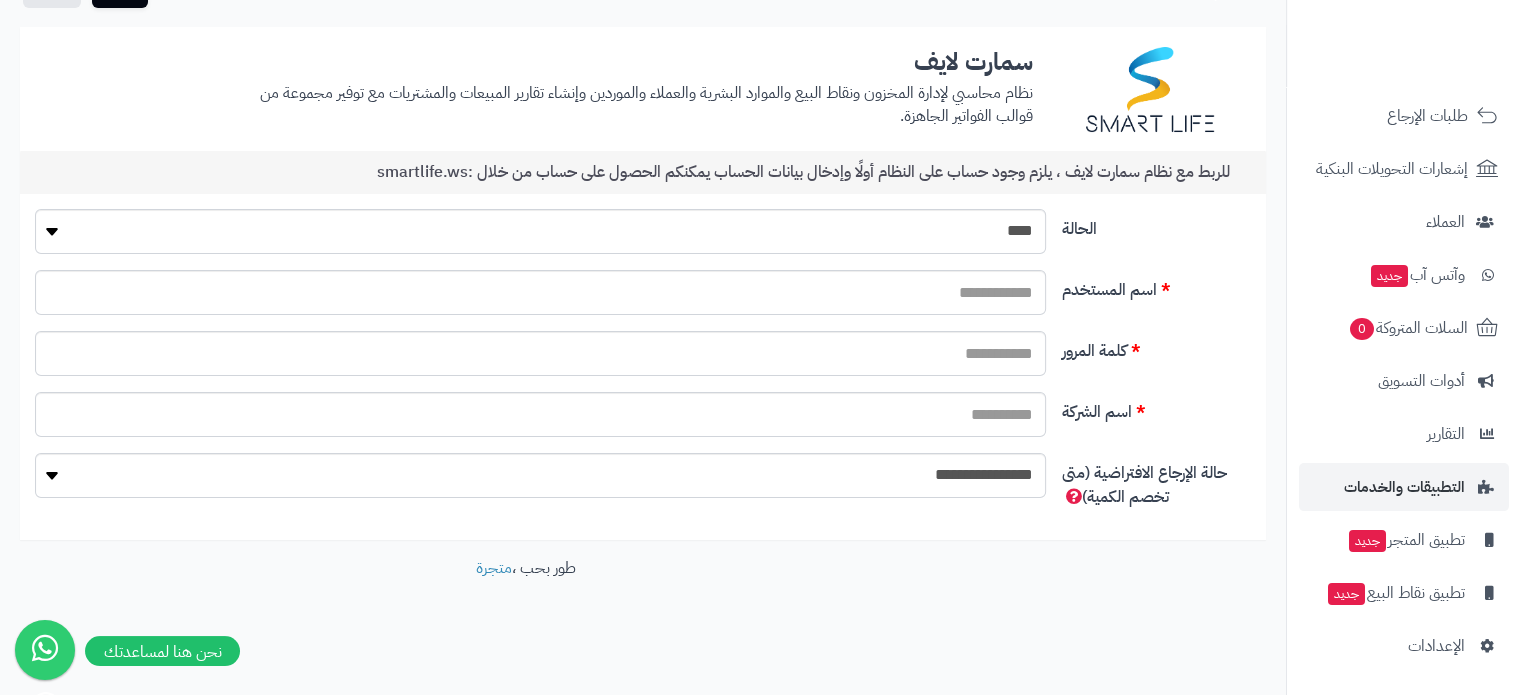 click on "كلمة المرور" at bounding box center [1156, 347] 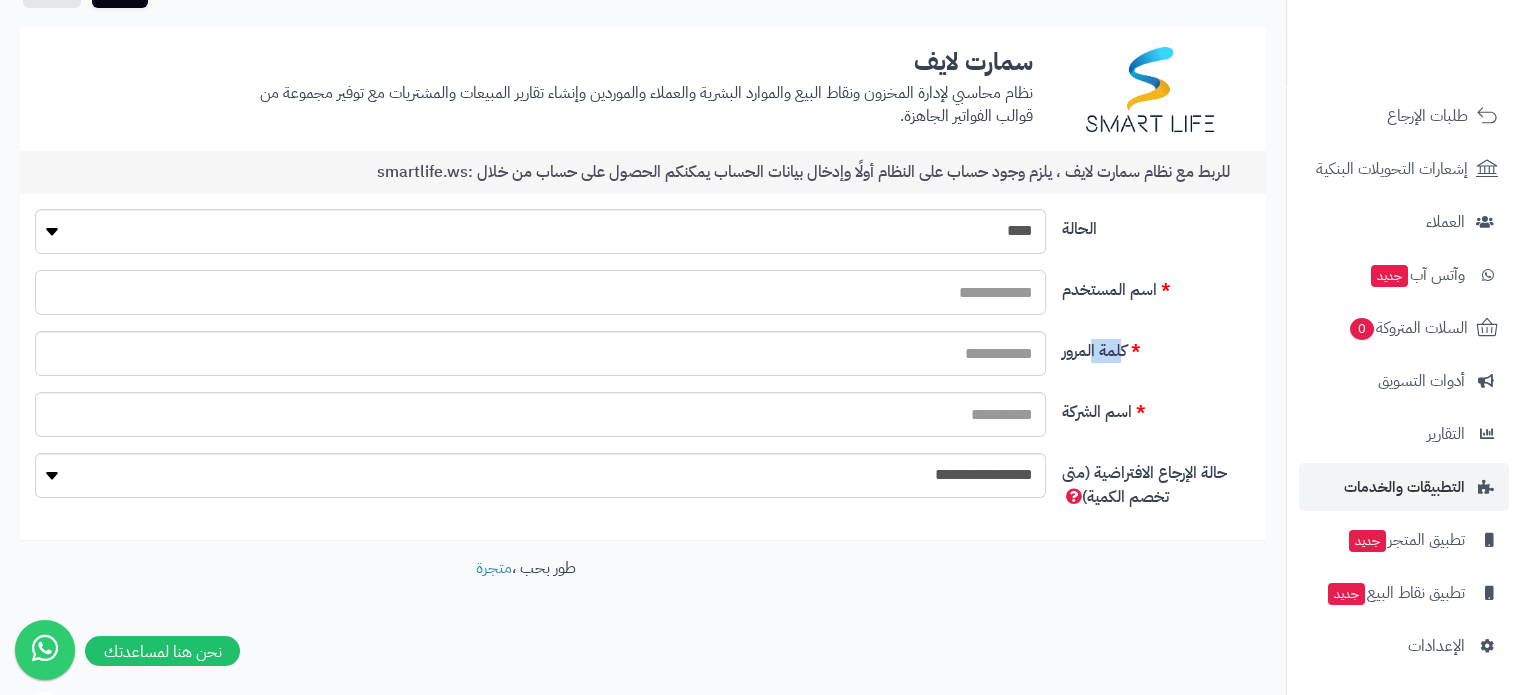 click at bounding box center [540, 292] 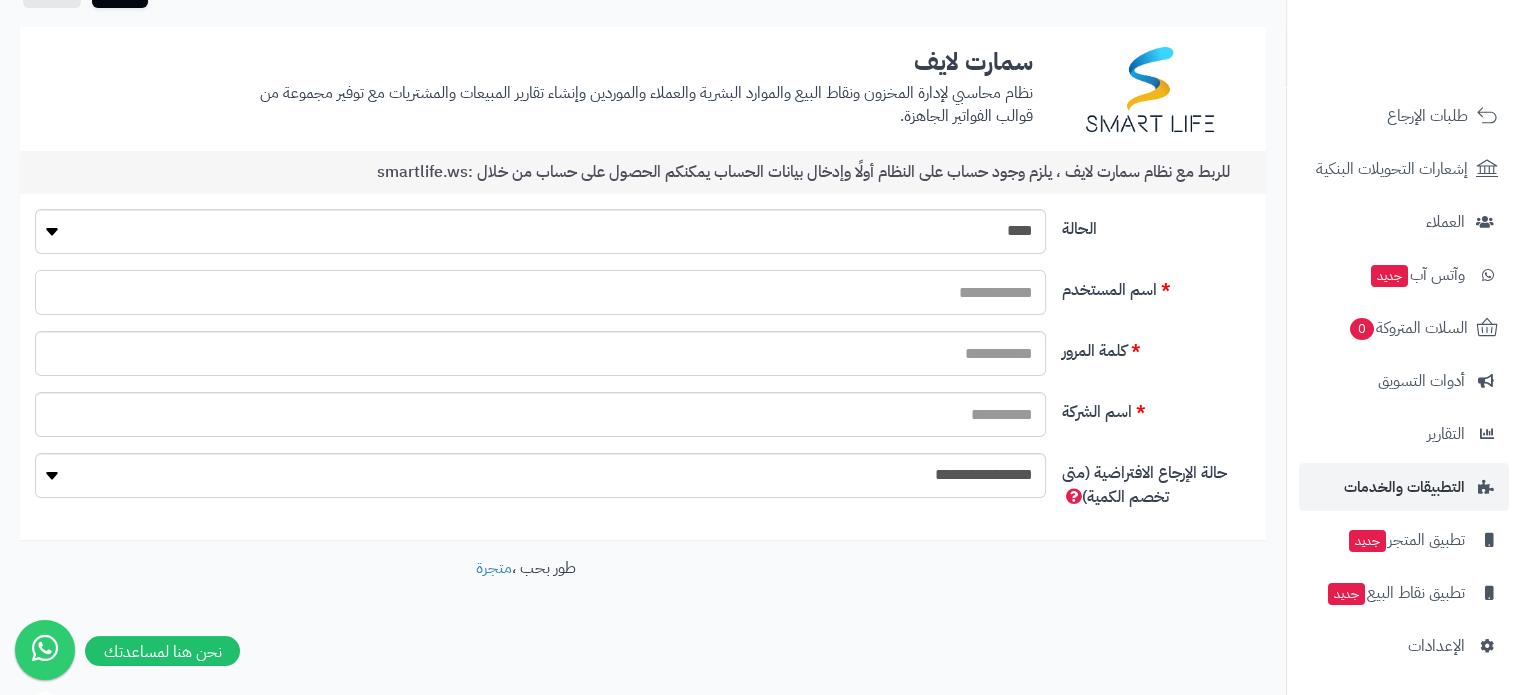 paste on "**********" 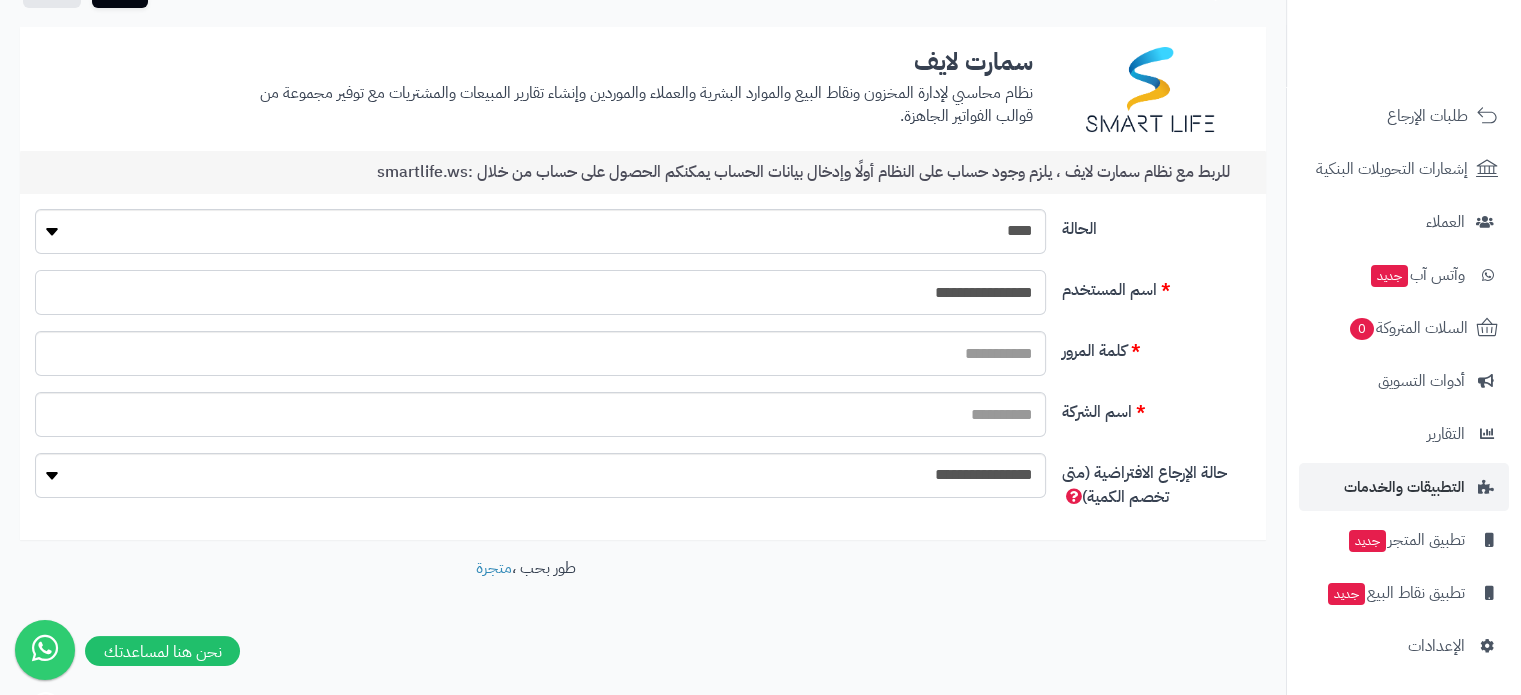 type on "**********" 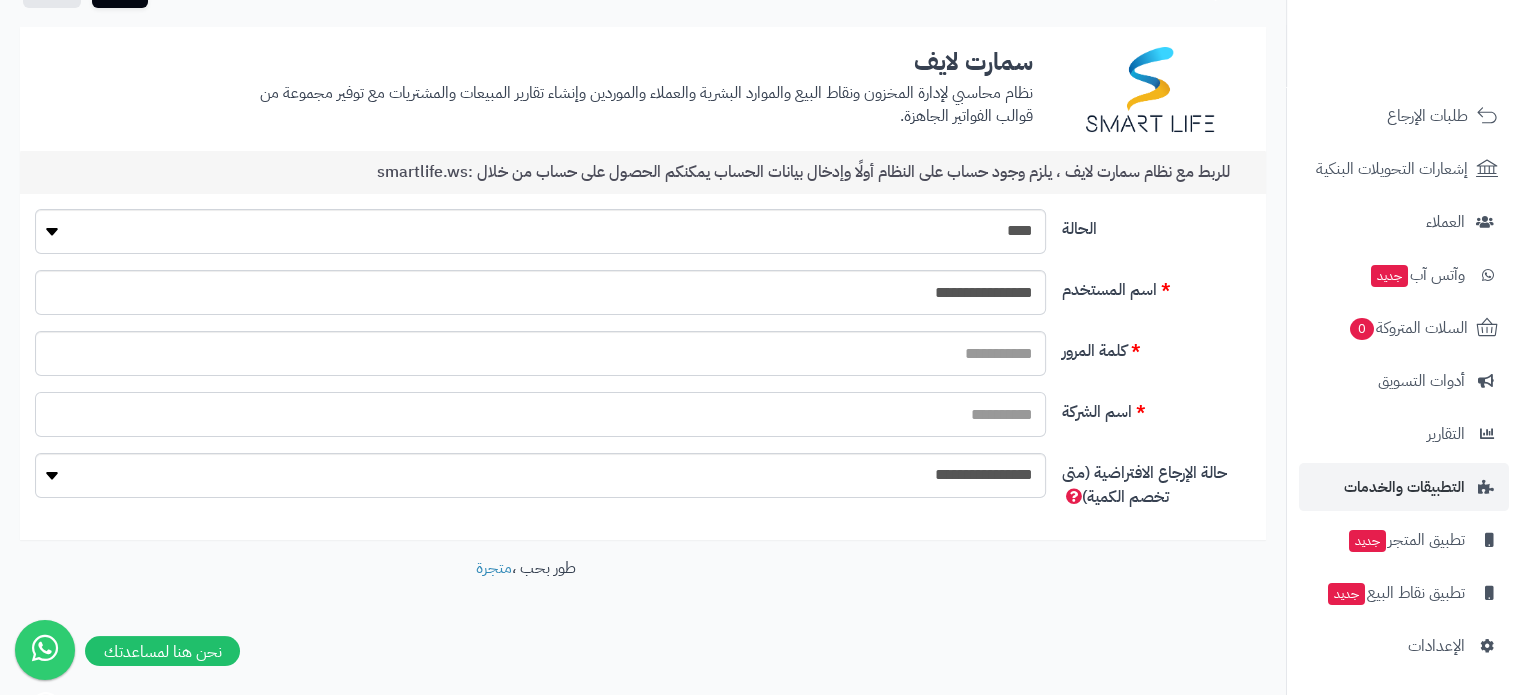 click at bounding box center (540, 414) 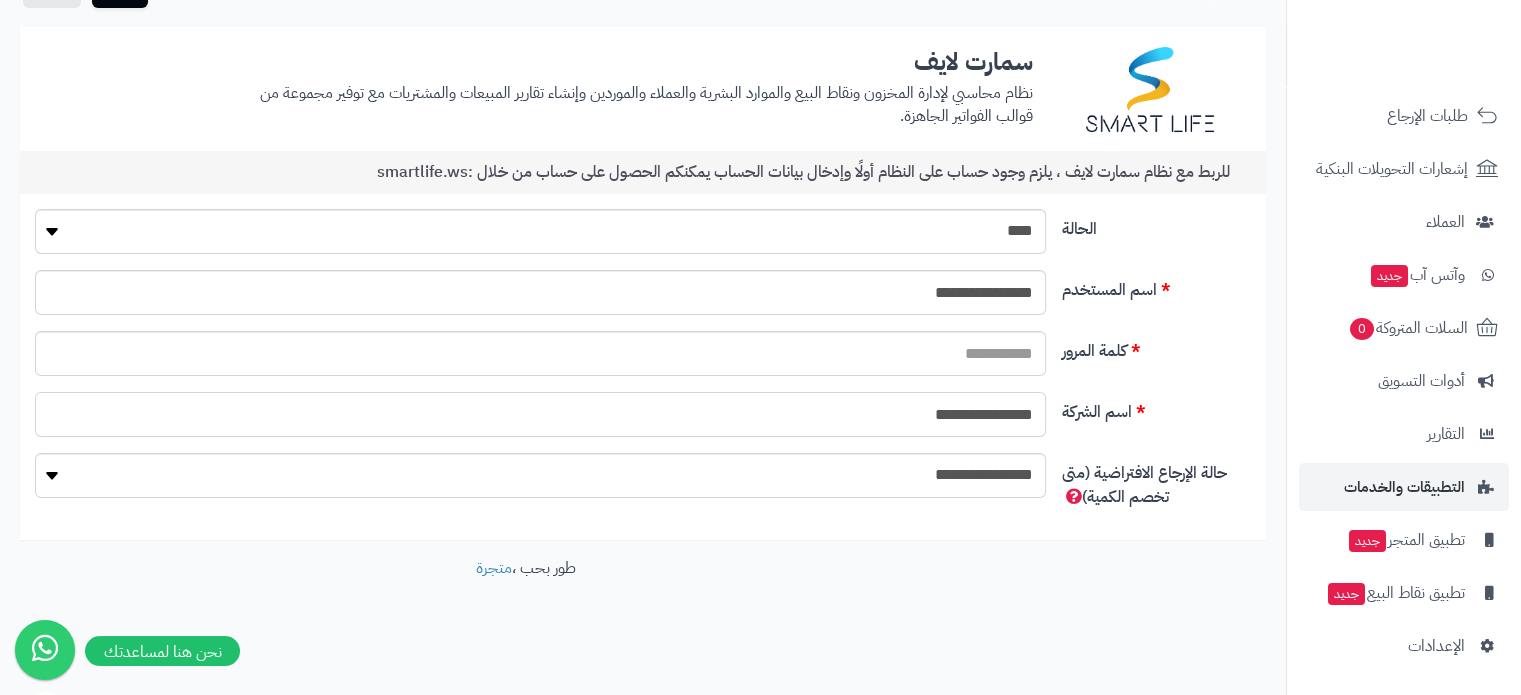 type on "**********" 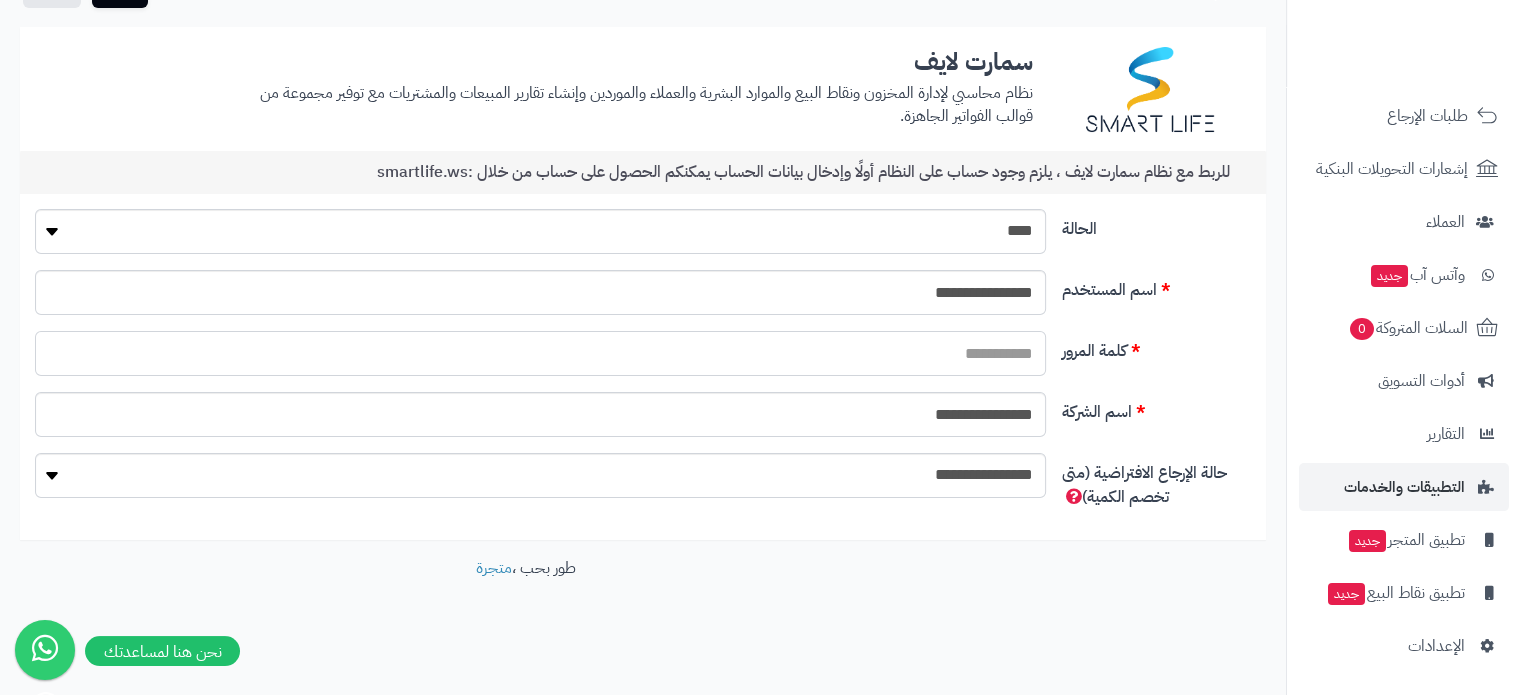 click at bounding box center (540, 353) 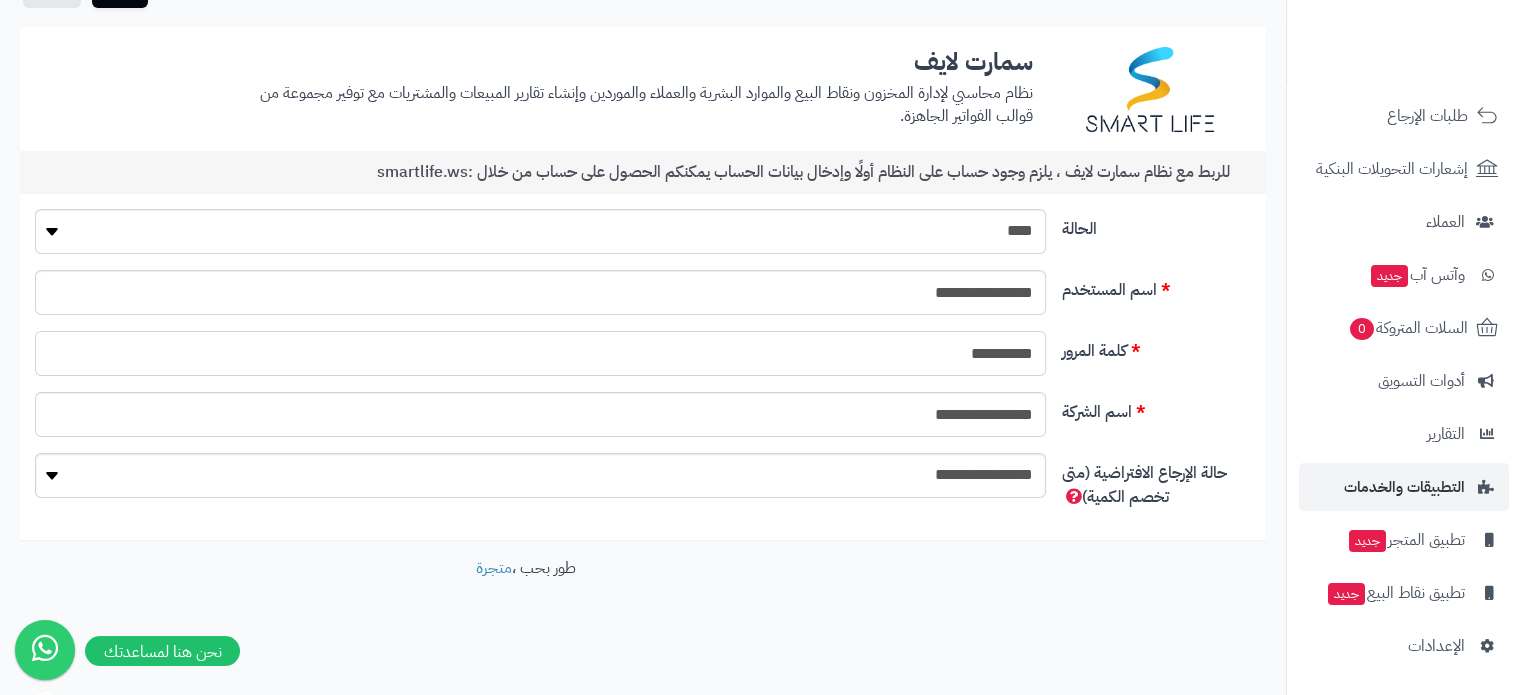 type on "**********" 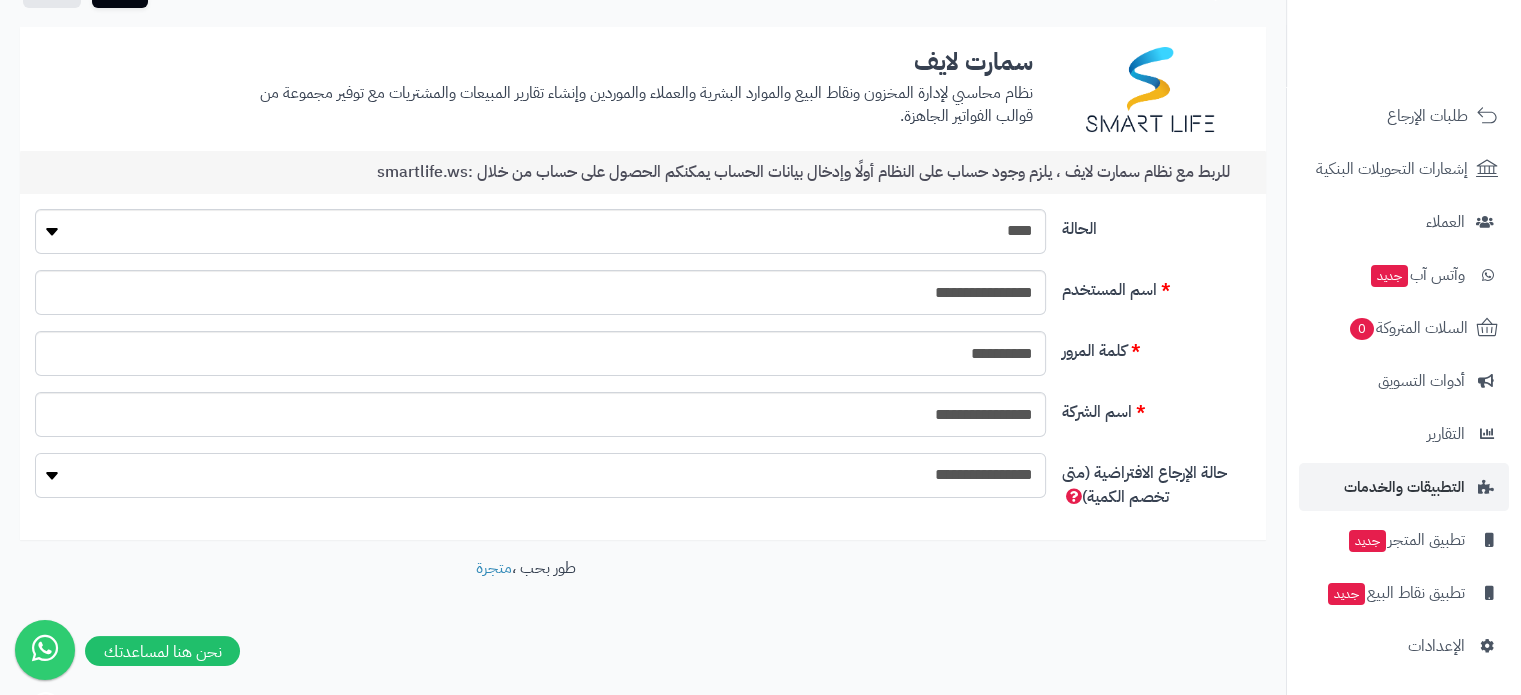 click on "**********" at bounding box center [540, 475] 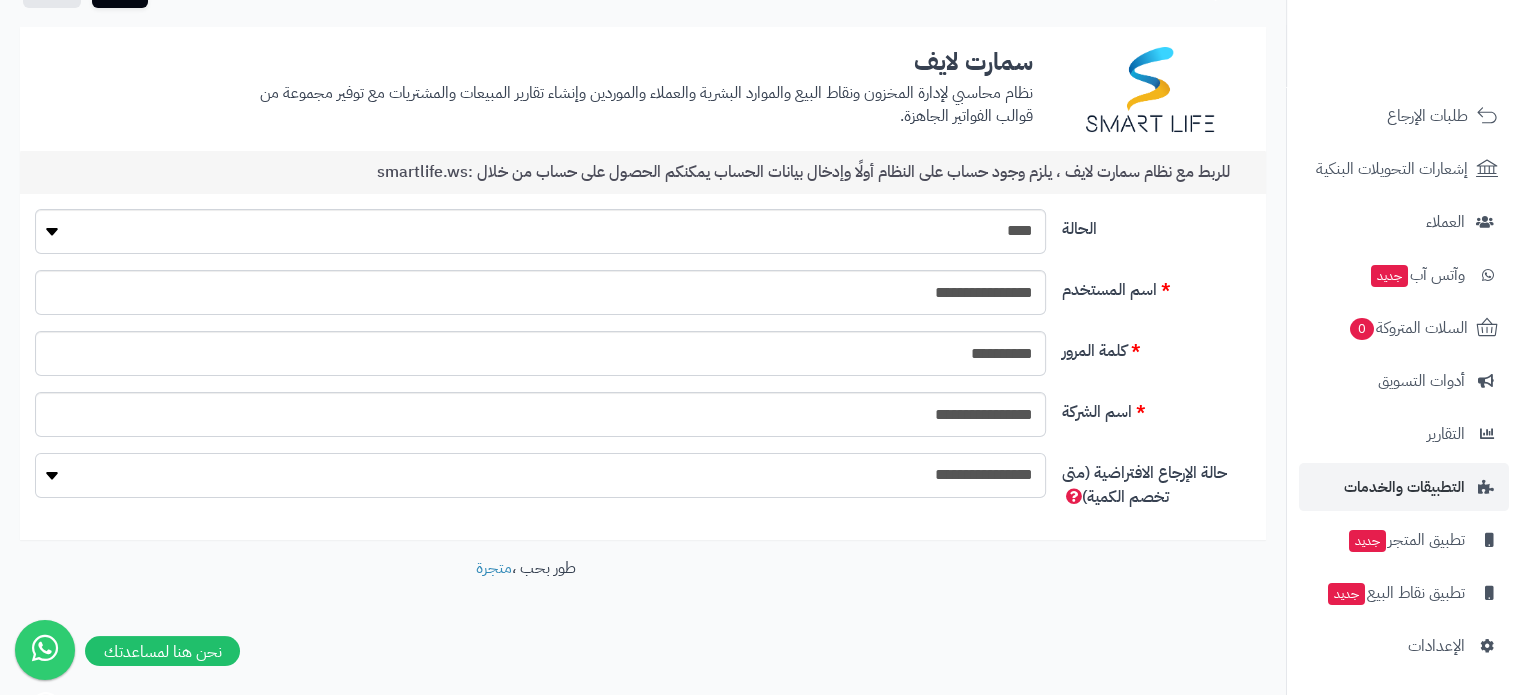 scroll, scrollTop: 0, scrollLeft: 0, axis: both 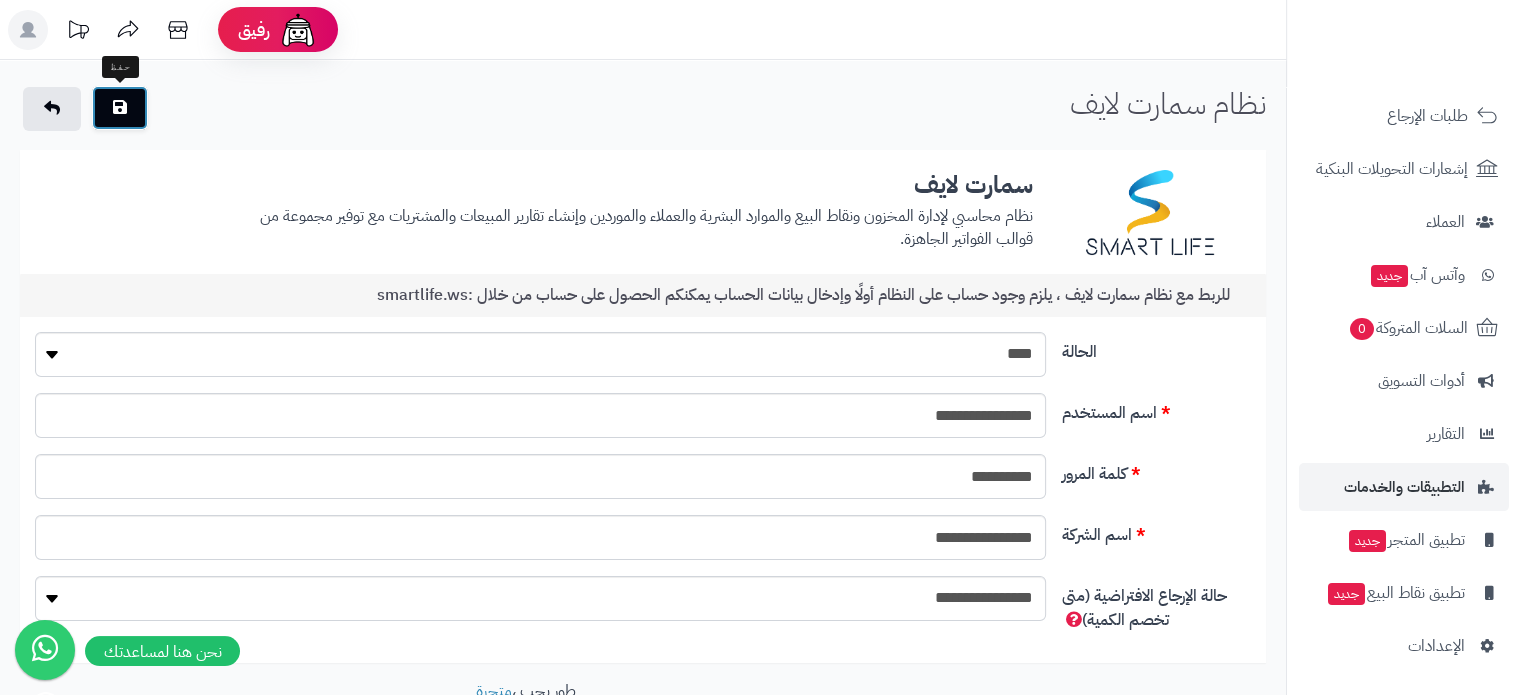 click at bounding box center [120, 108] 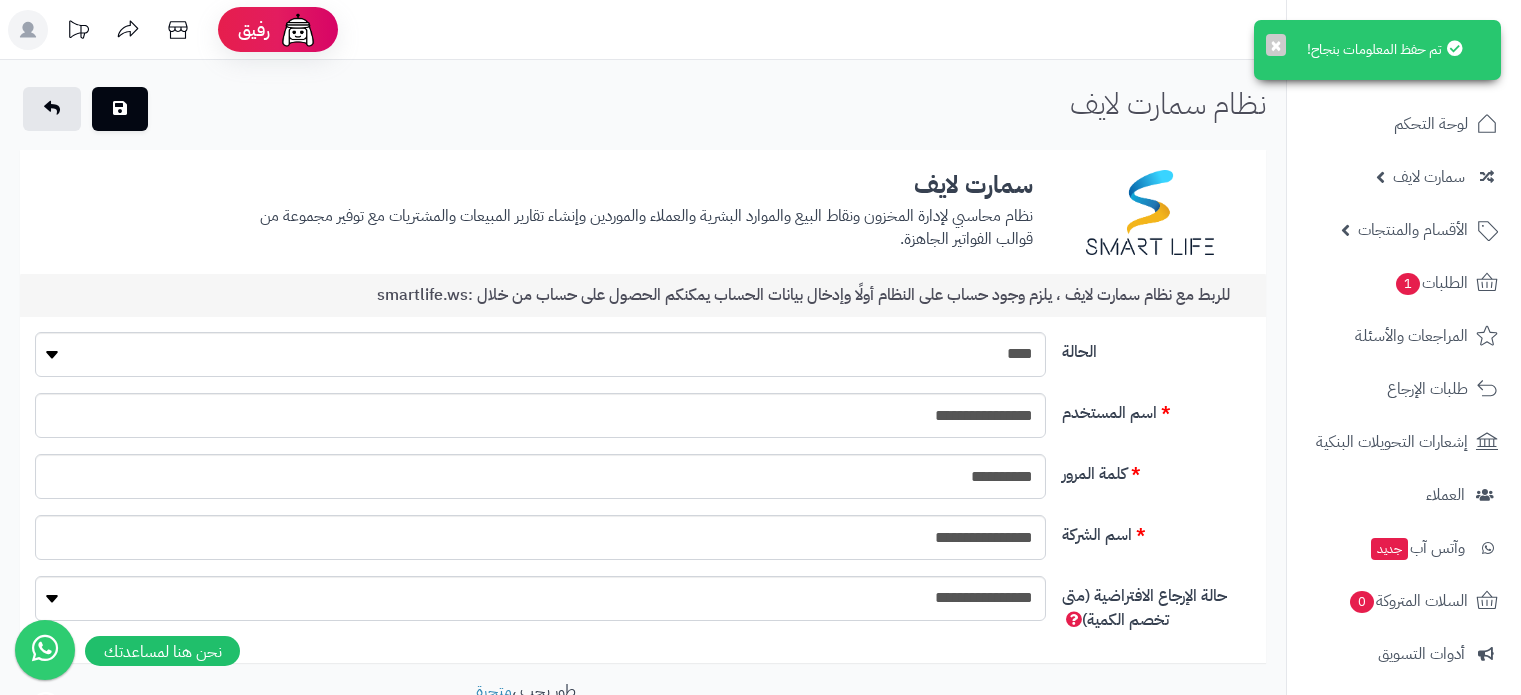 scroll, scrollTop: 0, scrollLeft: 0, axis: both 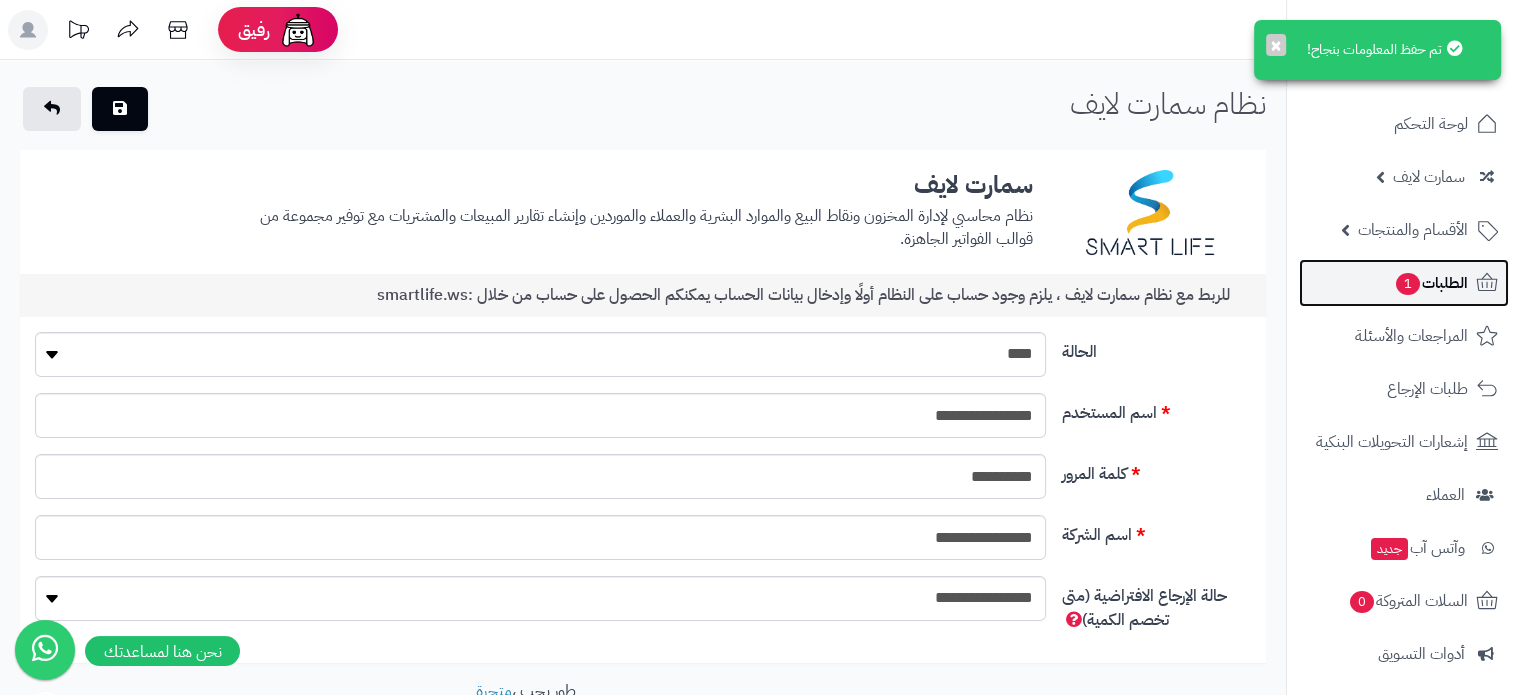 click on "الطلبات  1" at bounding box center [1431, 283] 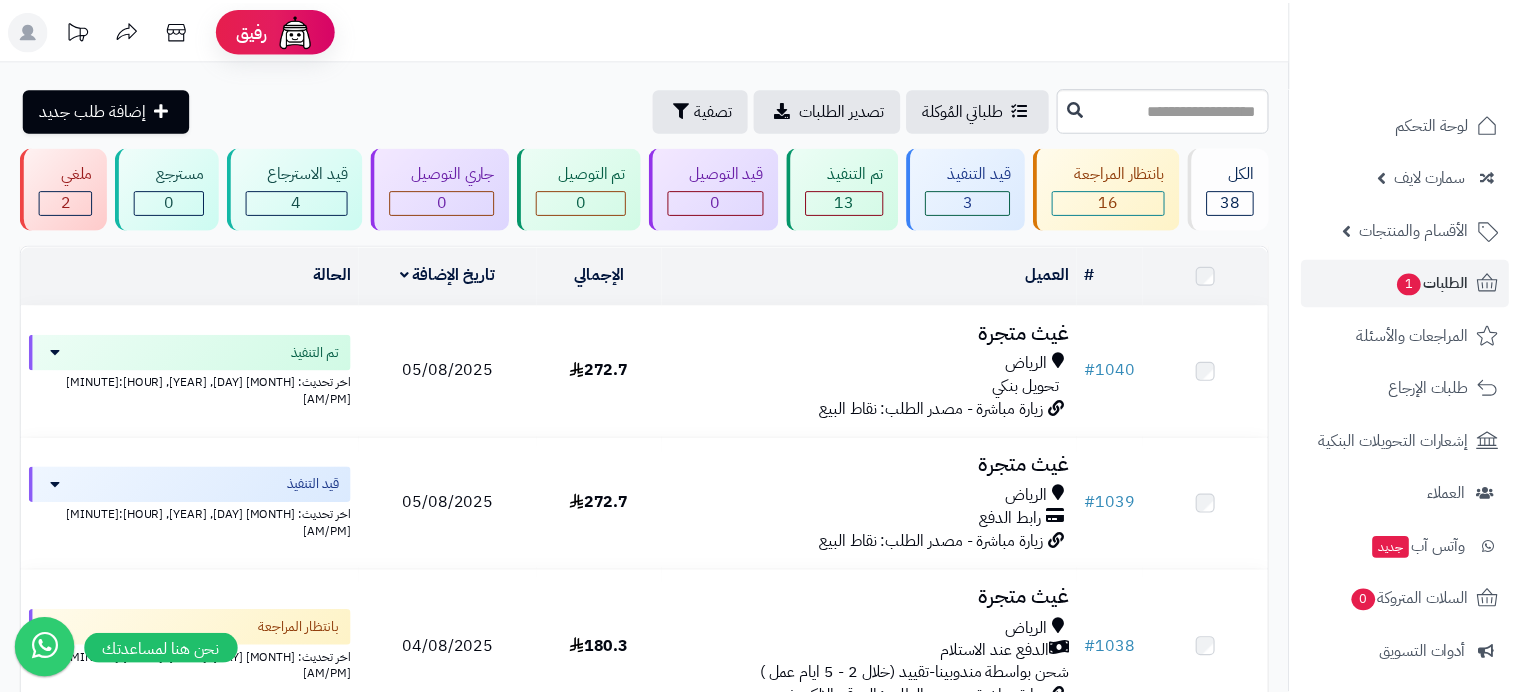 scroll, scrollTop: 0, scrollLeft: 0, axis: both 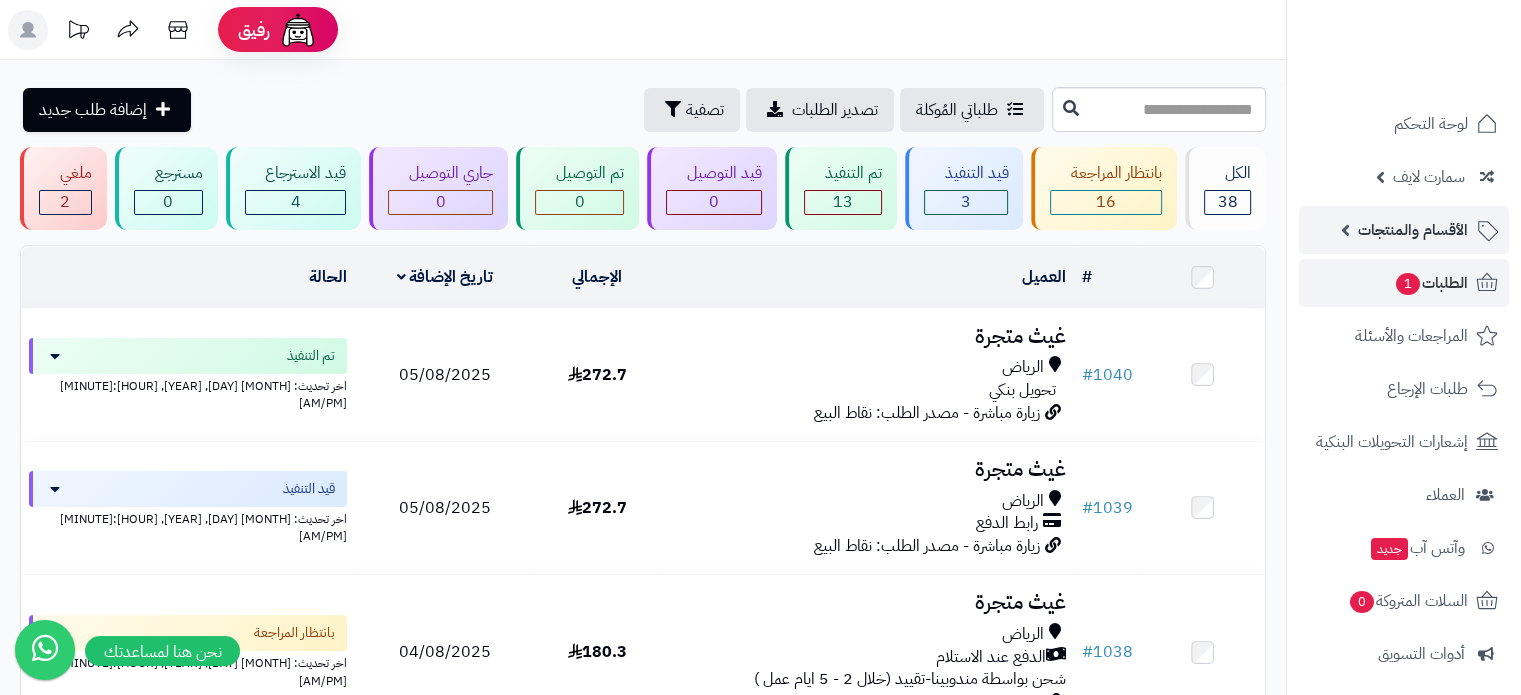 click on "الأقسام والمنتجات" at bounding box center (1413, 230) 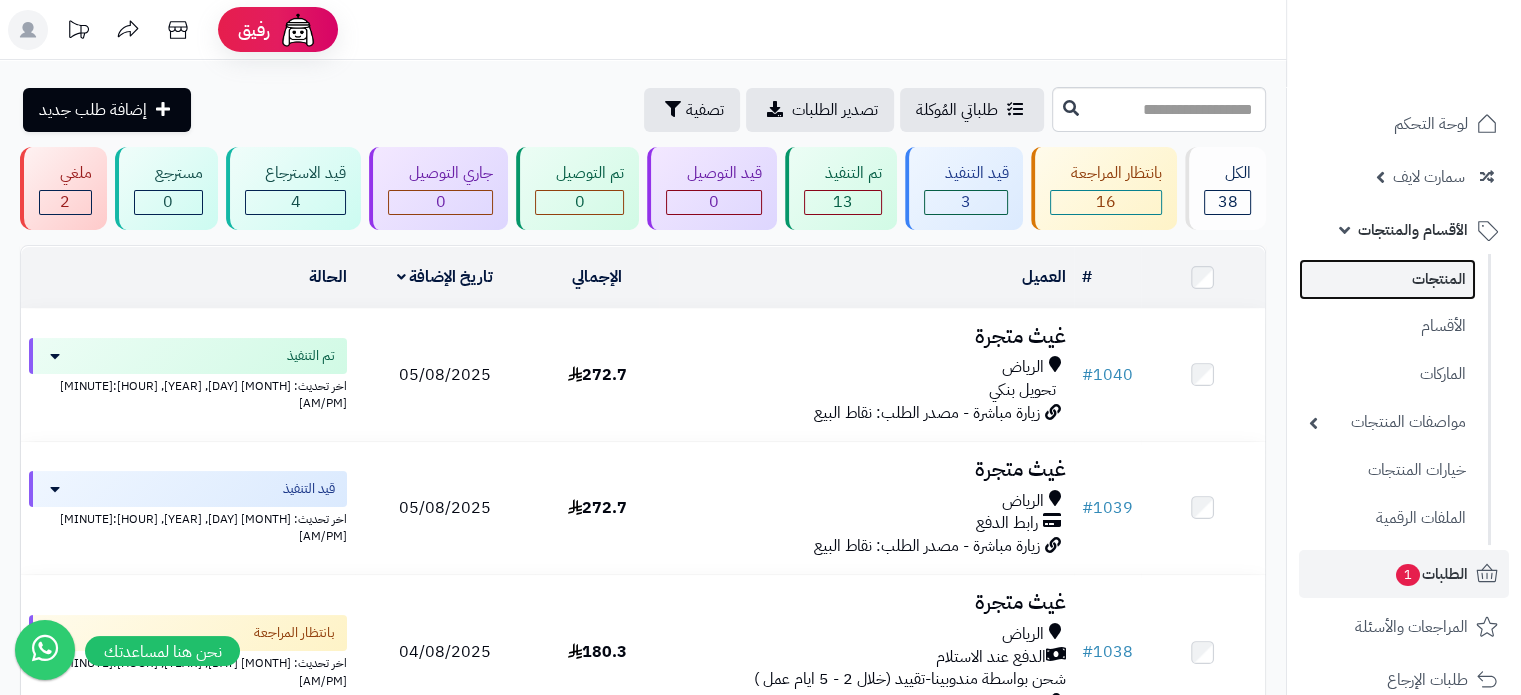click on "المنتجات" at bounding box center [1387, 279] 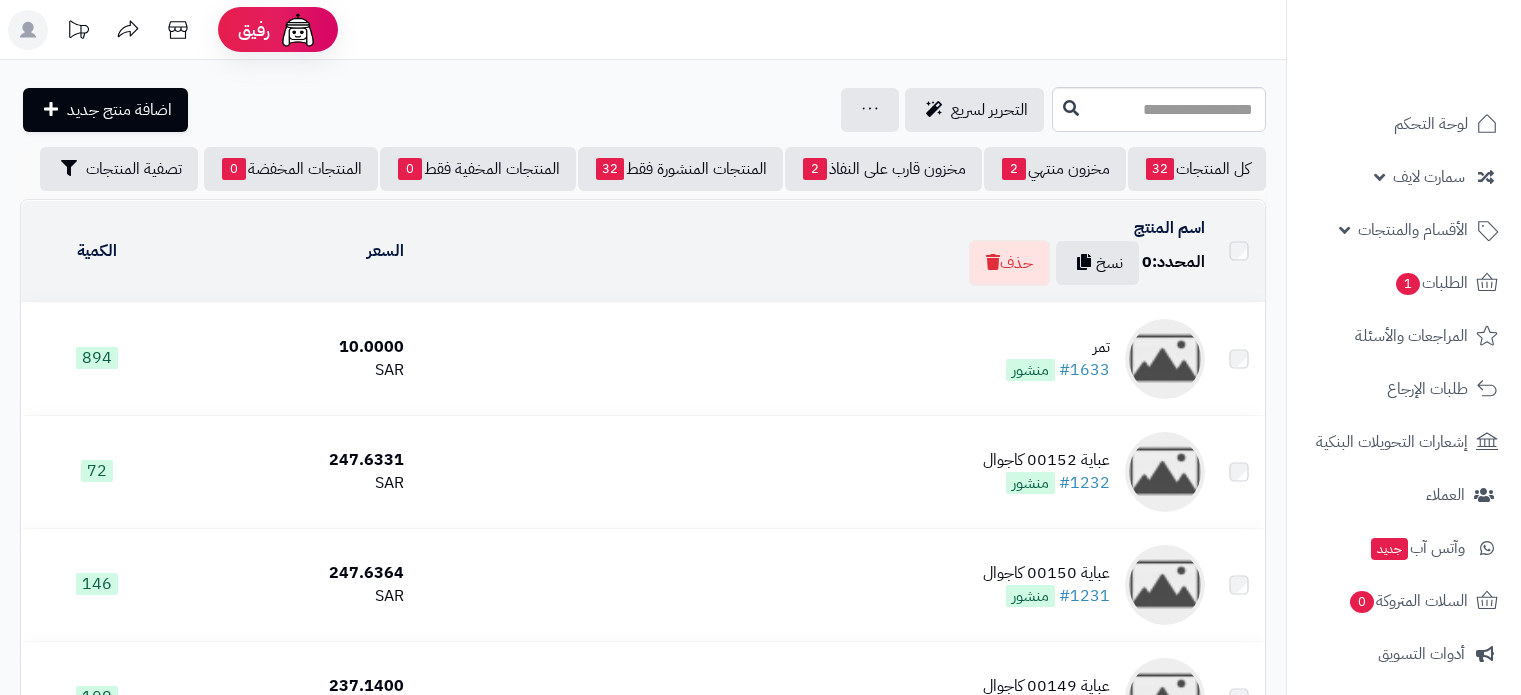 scroll, scrollTop: 0, scrollLeft: 0, axis: both 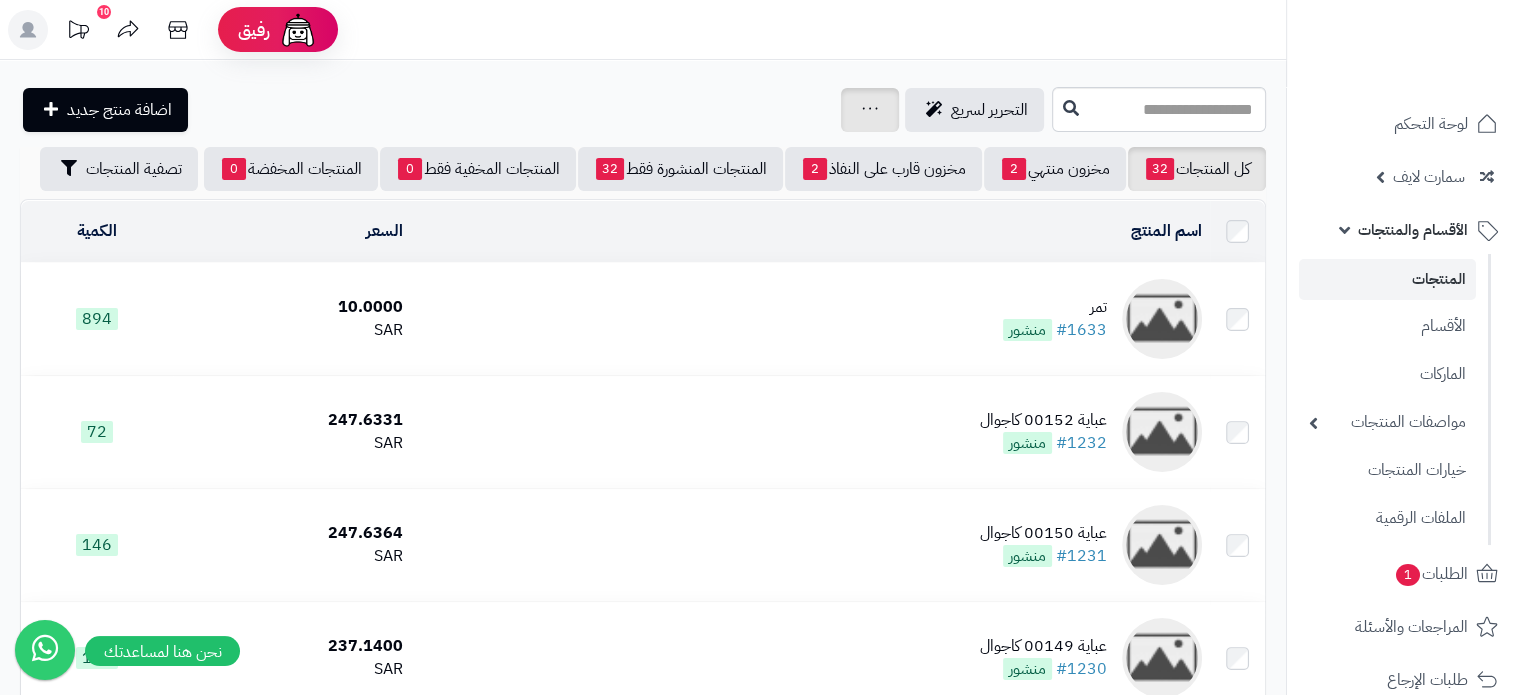 click at bounding box center (870, 110) 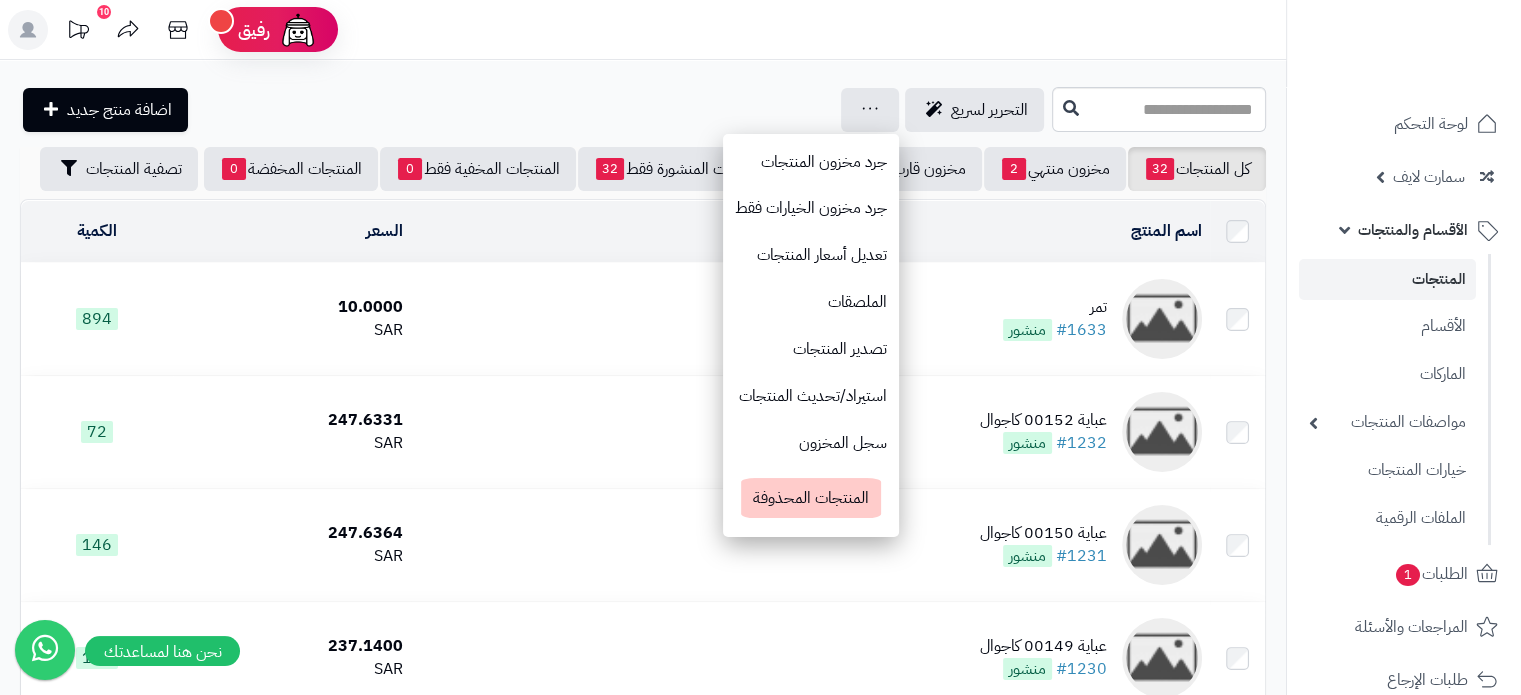 click on "**********" at bounding box center (643, 2018) 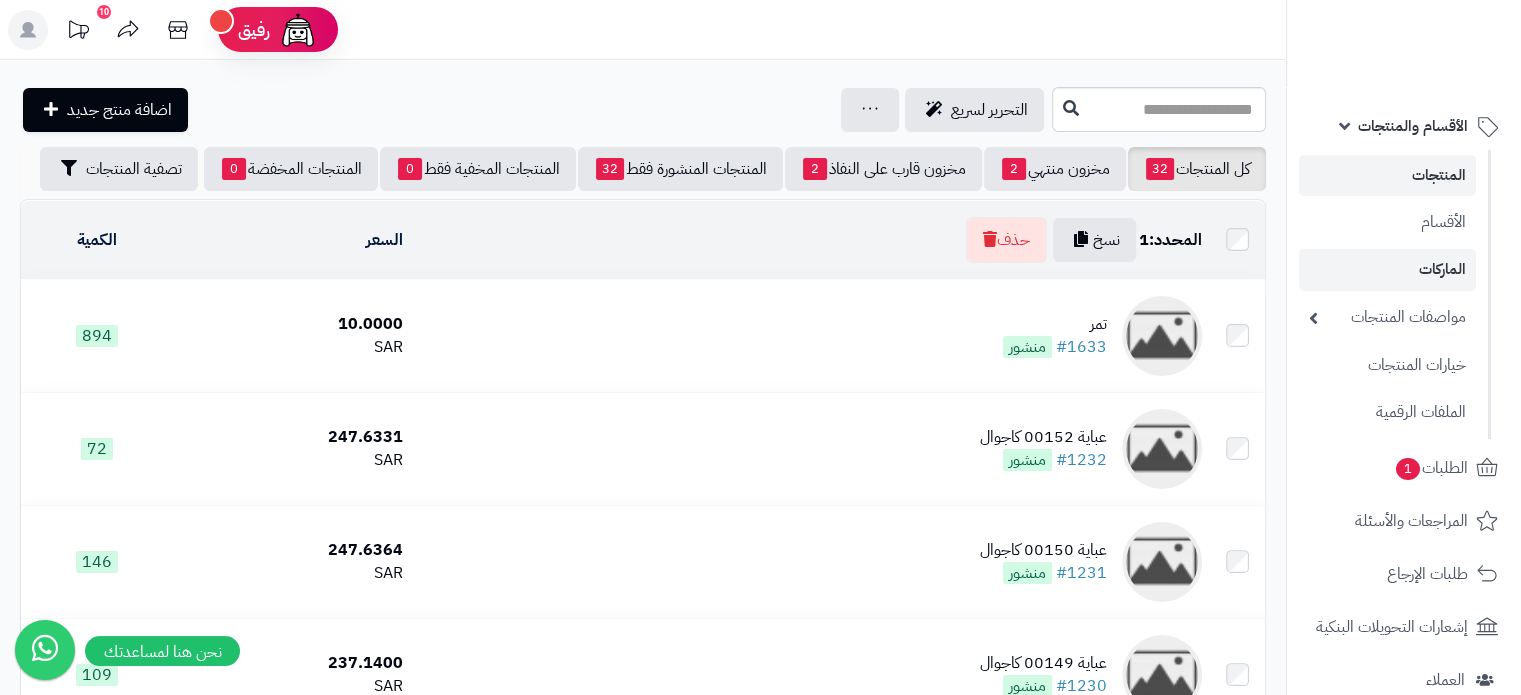 scroll, scrollTop: 116, scrollLeft: 0, axis: vertical 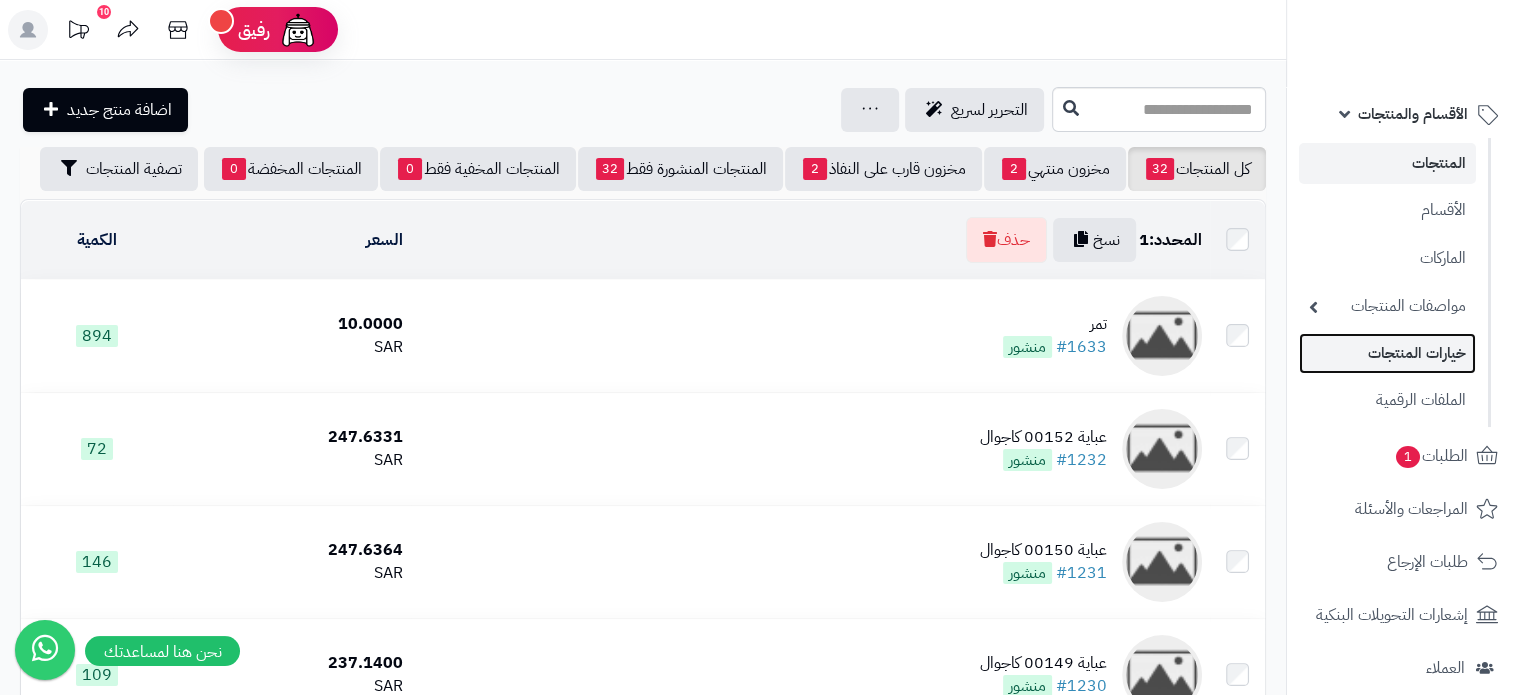 click on "خيارات المنتجات" at bounding box center (1387, 353) 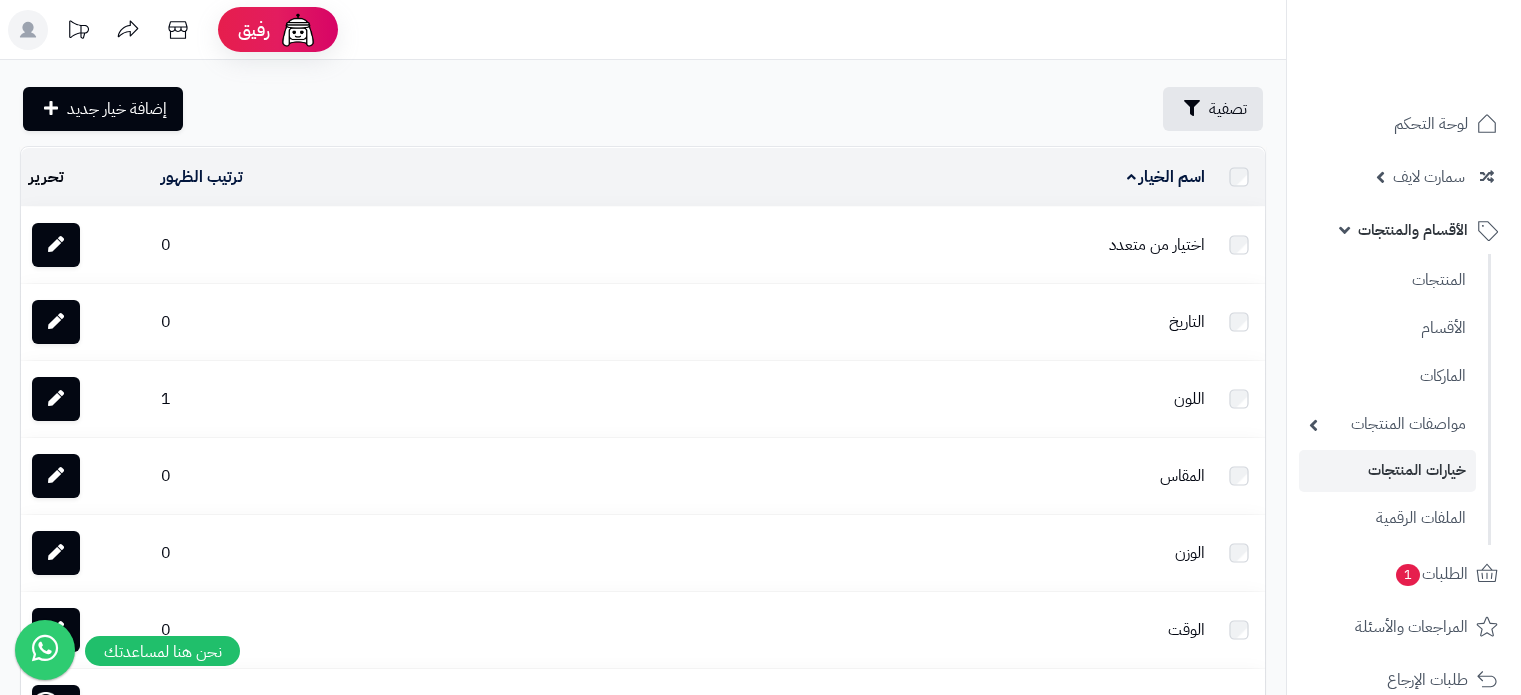 scroll, scrollTop: 0, scrollLeft: 0, axis: both 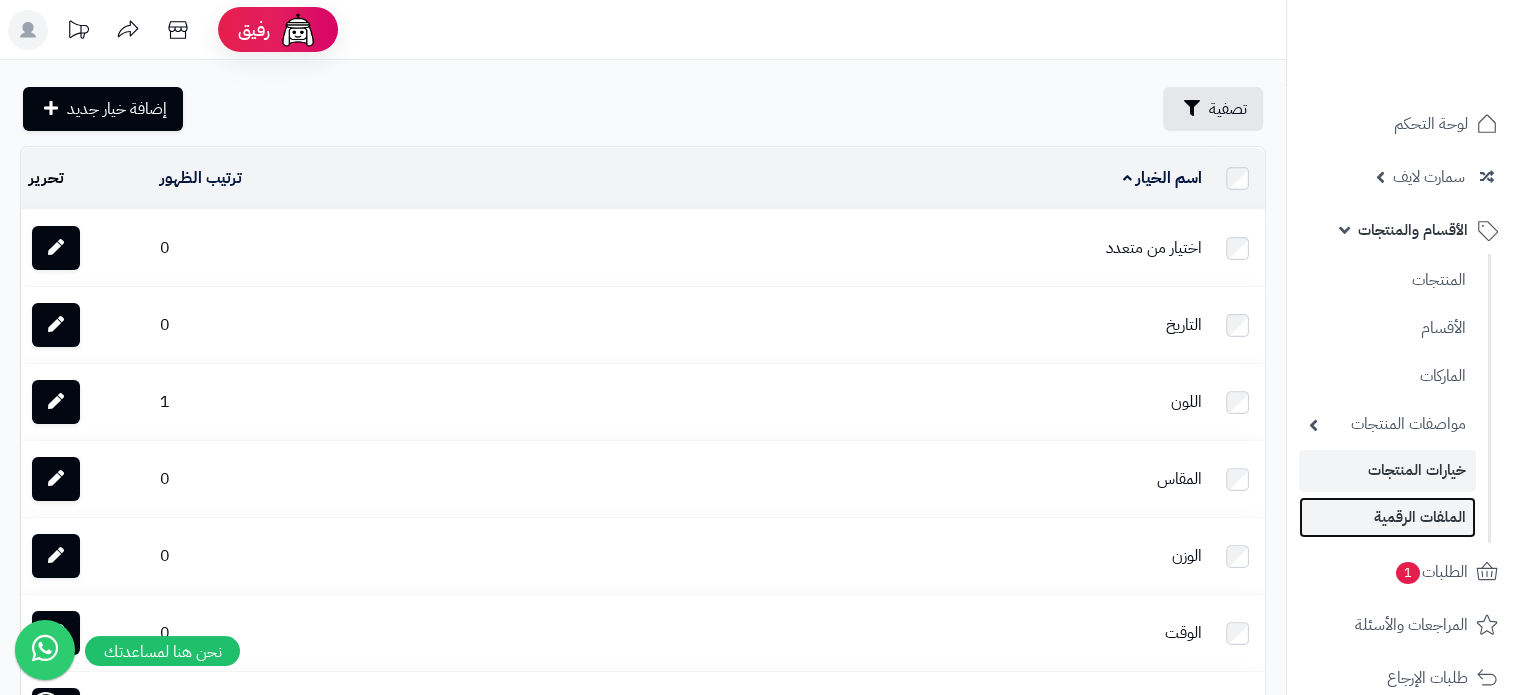 click on "الملفات الرقمية" at bounding box center (1387, 517) 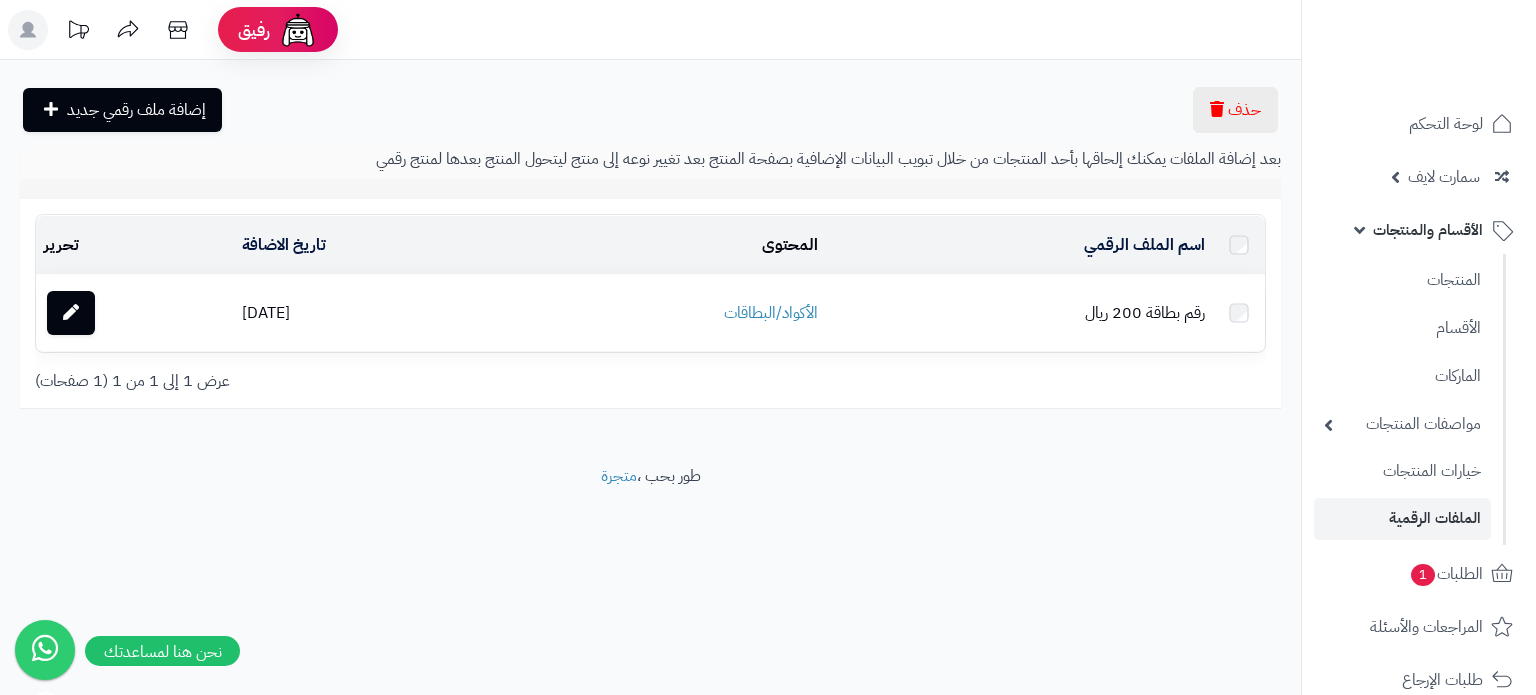 scroll, scrollTop: 0, scrollLeft: 0, axis: both 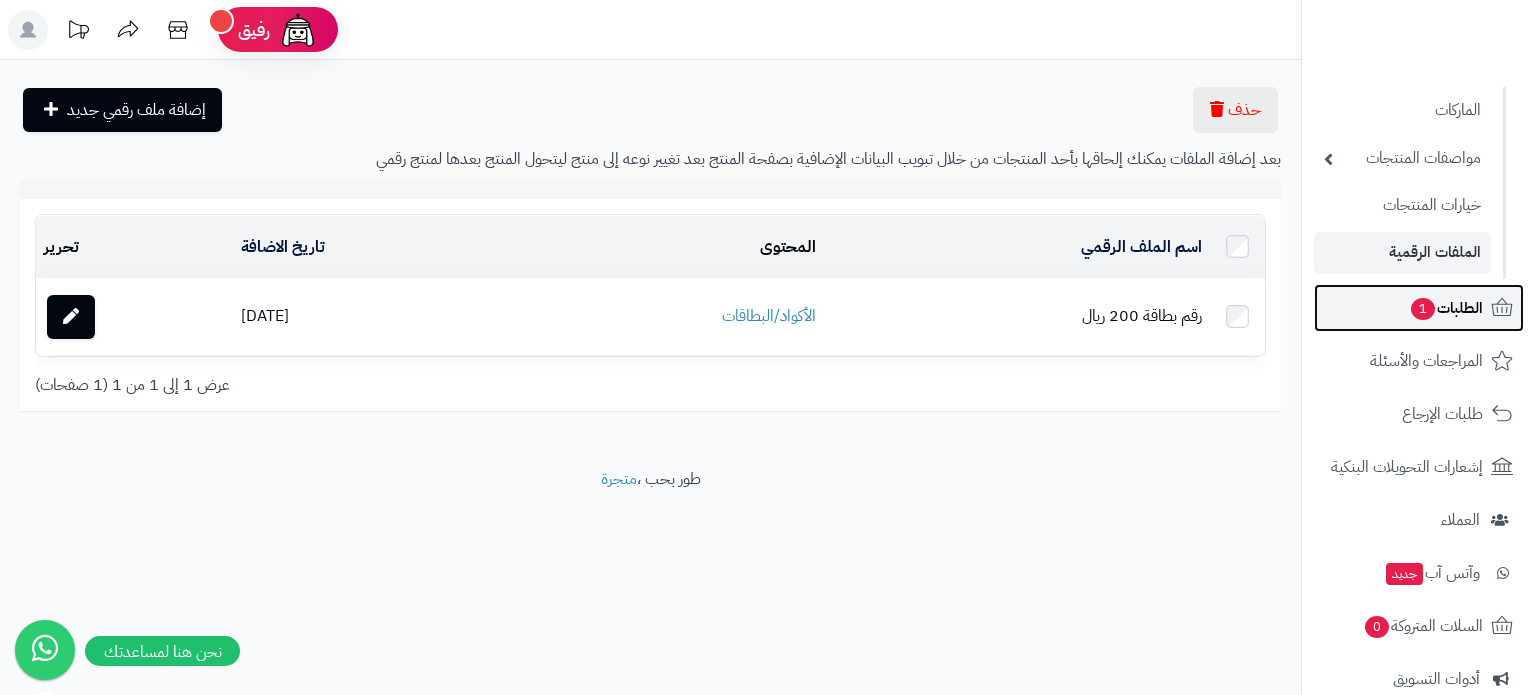 click on "الطلبات  1" at bounding box center [1446, 308] 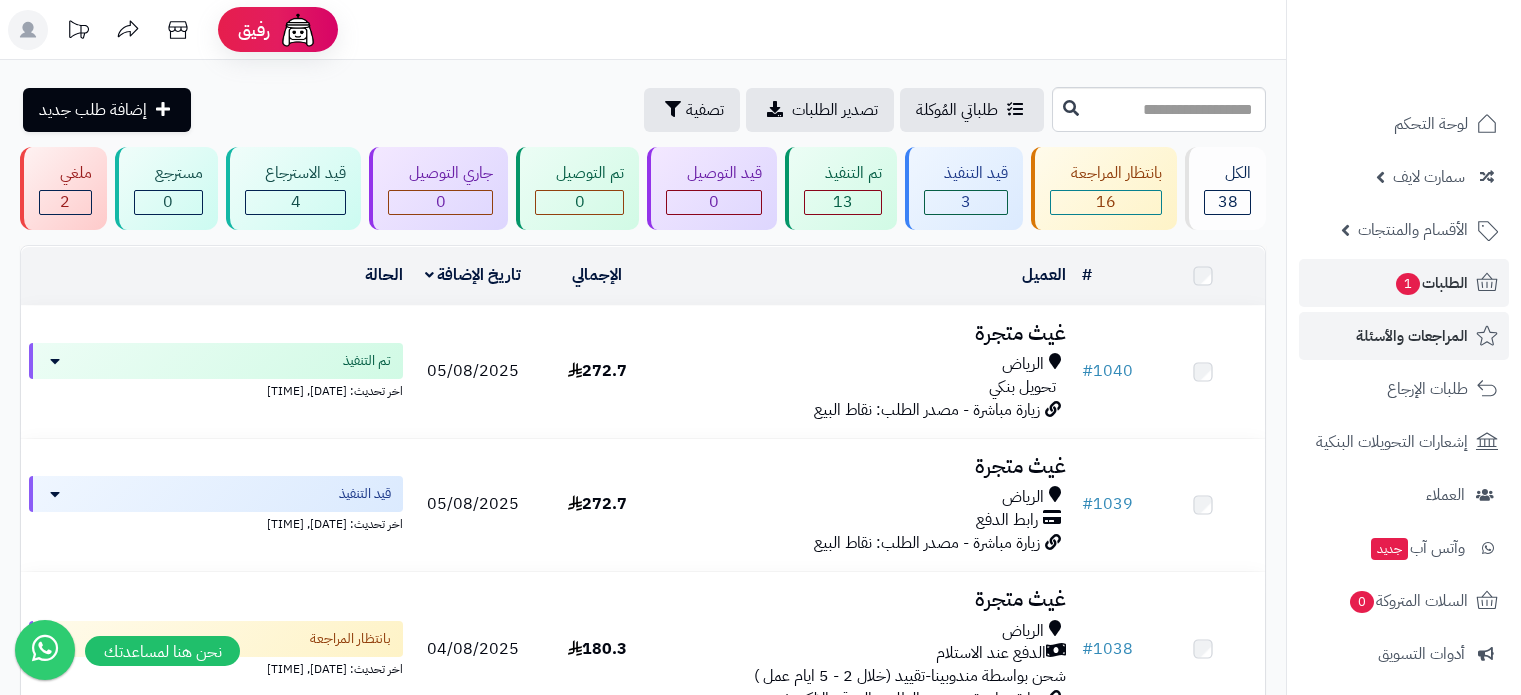 scroll, scrollTop: 0, scrollLeft: 0, axis: both 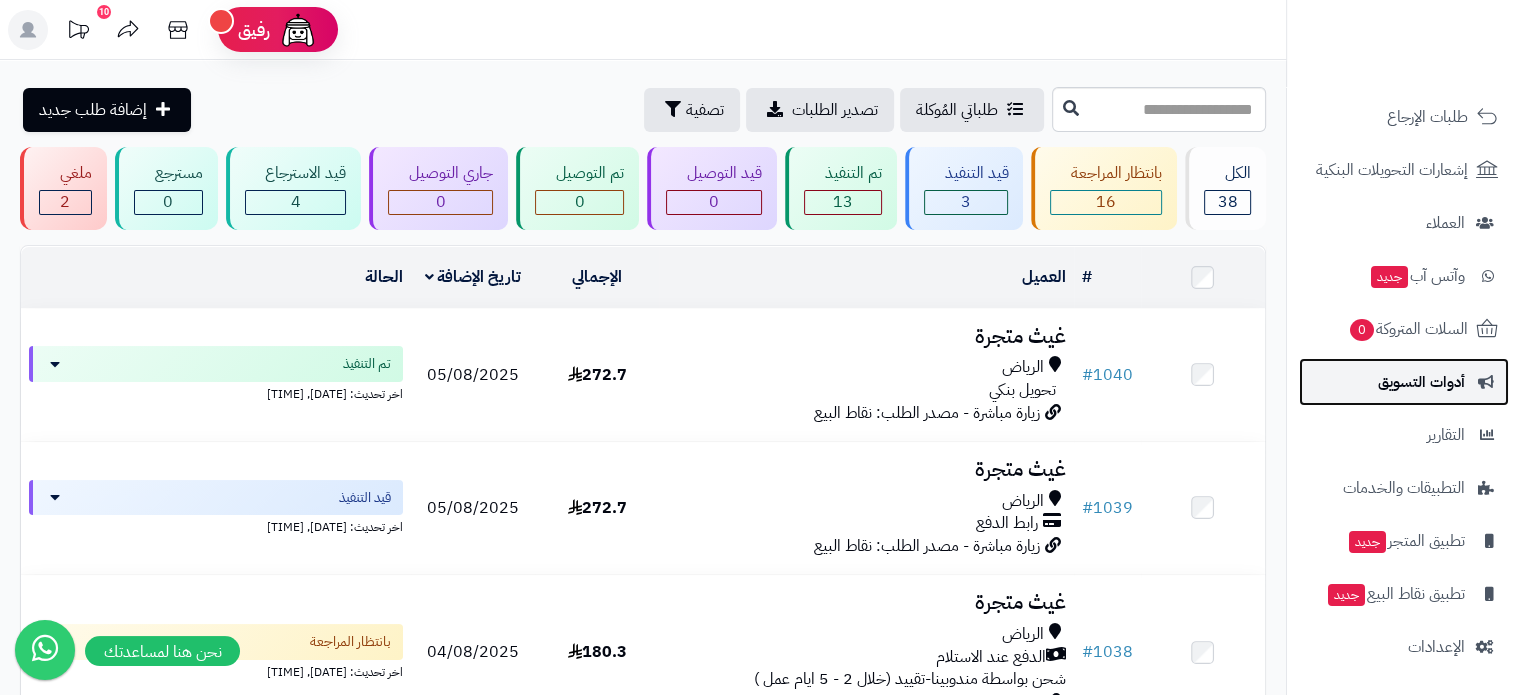 click on "أدوات التسويق" at bounding box center (1421, 382) 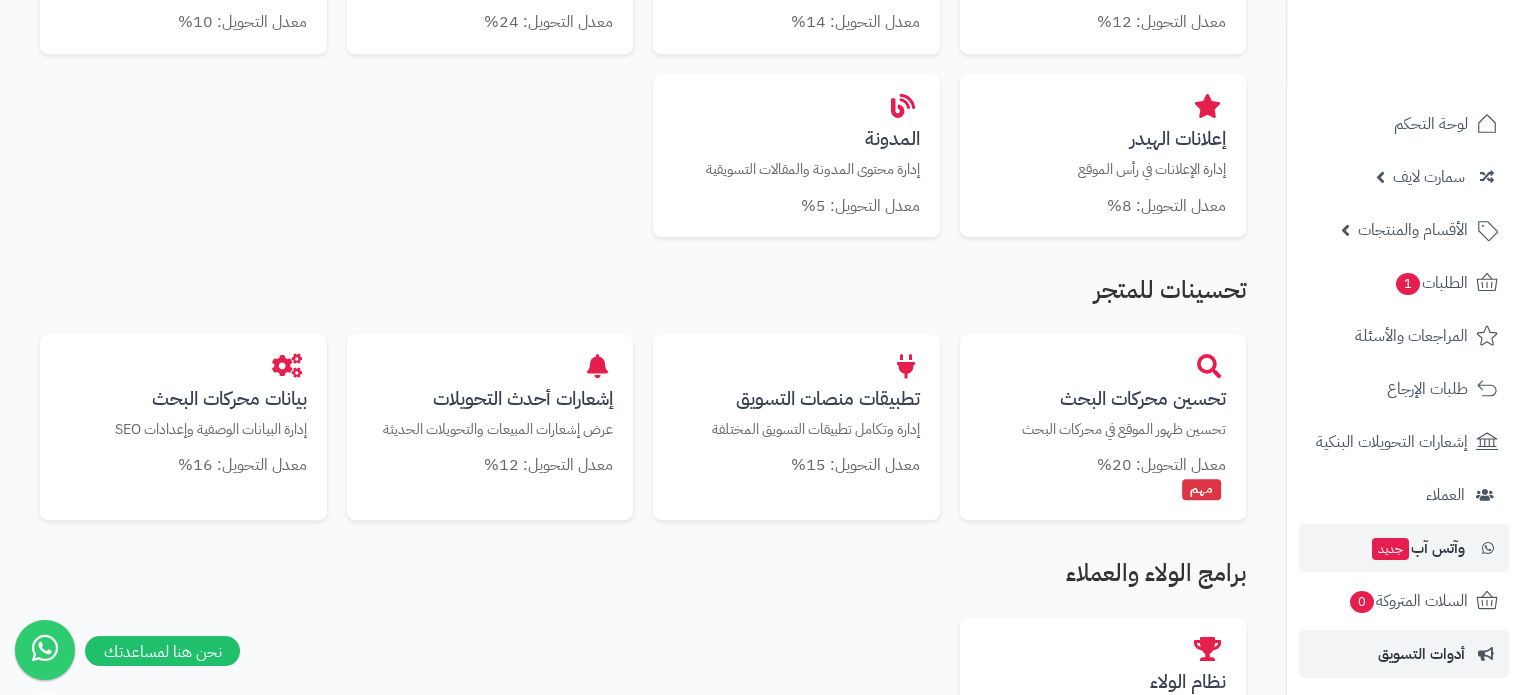 scroll, scrollTop: 962, scrollLeft: 0, axis: vertical 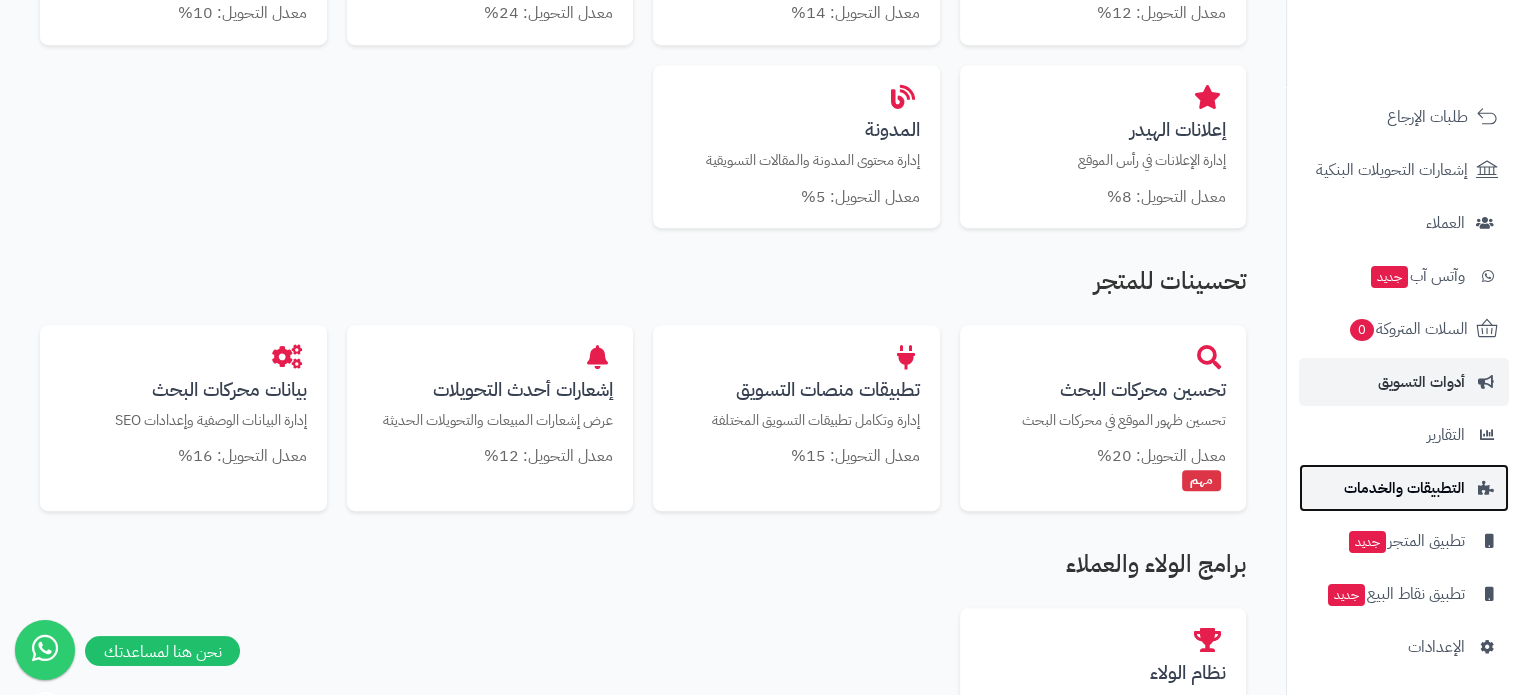click on "التطبيقات والخدمات" at bounding box center [1404, 488] 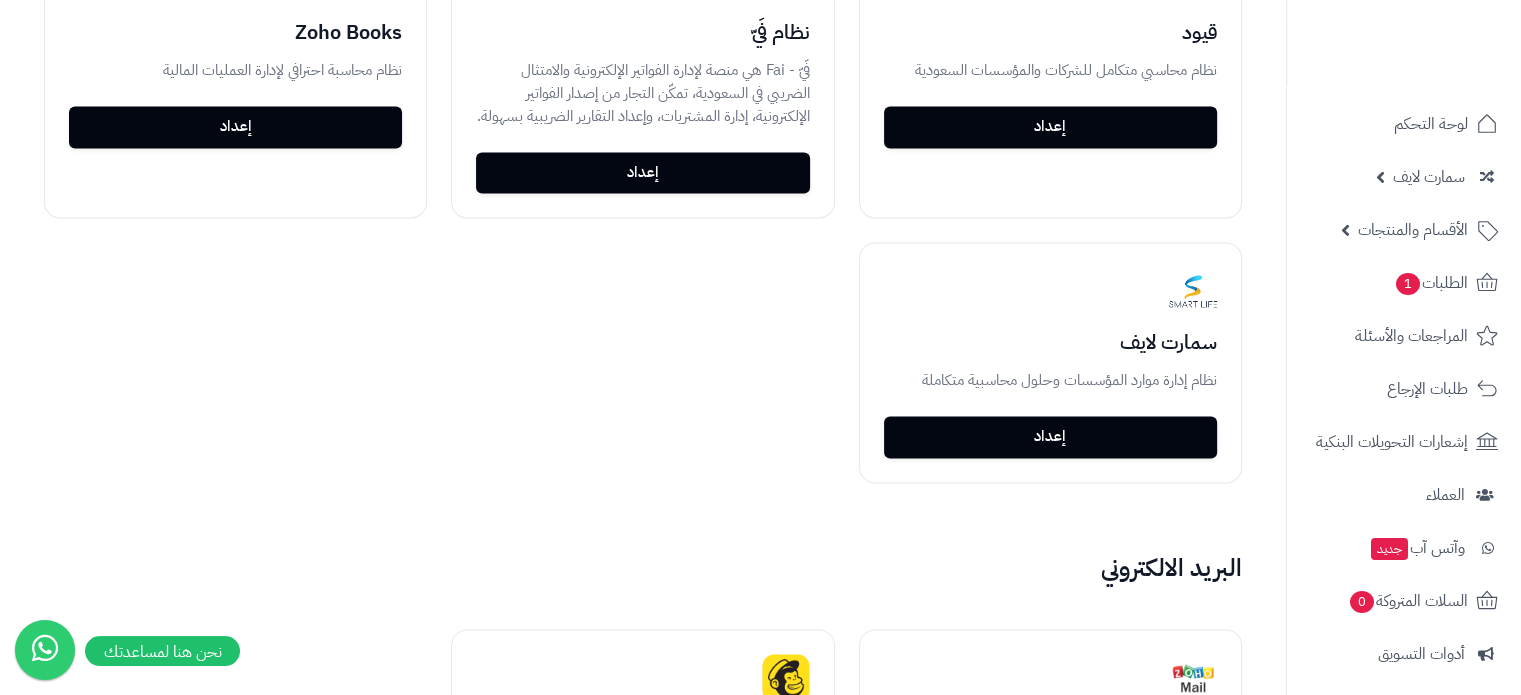 scroll, scrollTop: 3024, scrollLeft: 0, axis: vertical 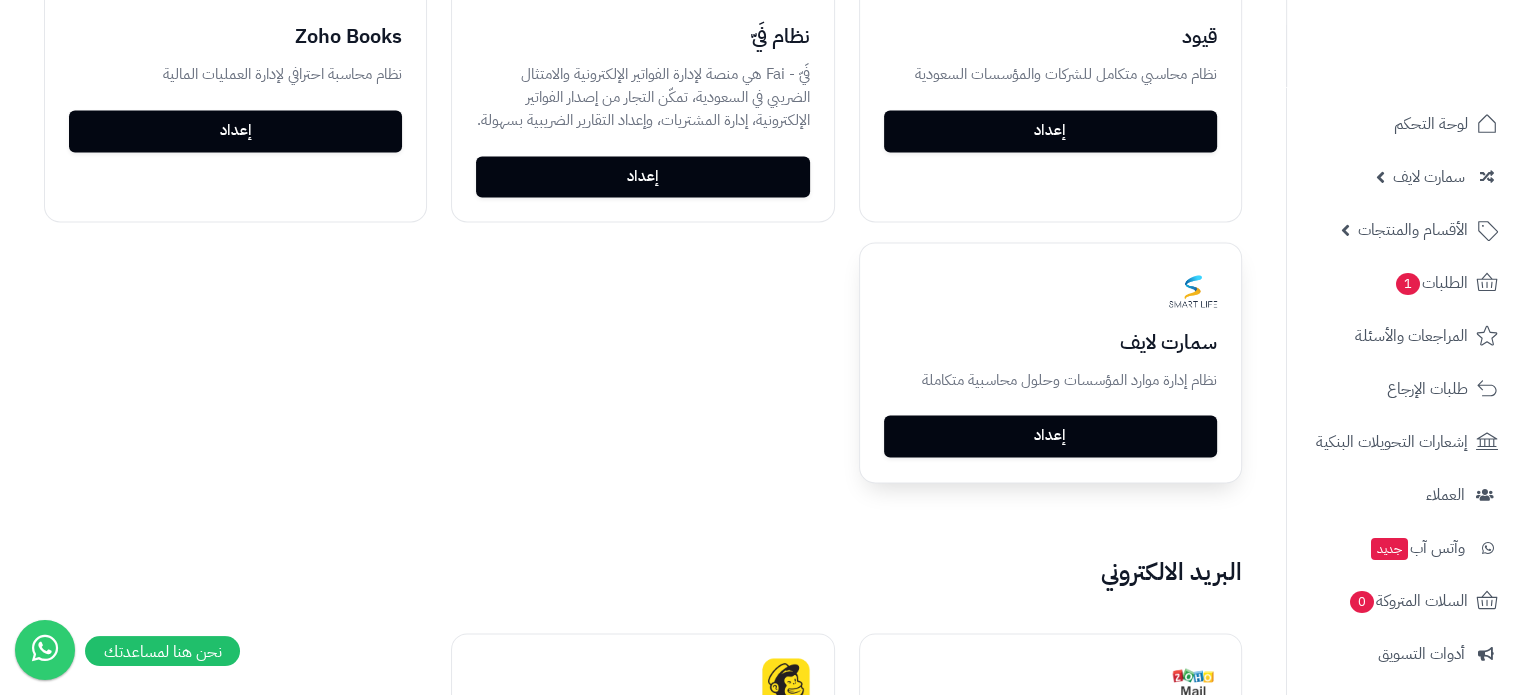 click on "إعداد" at bounding box center (1050, 436) 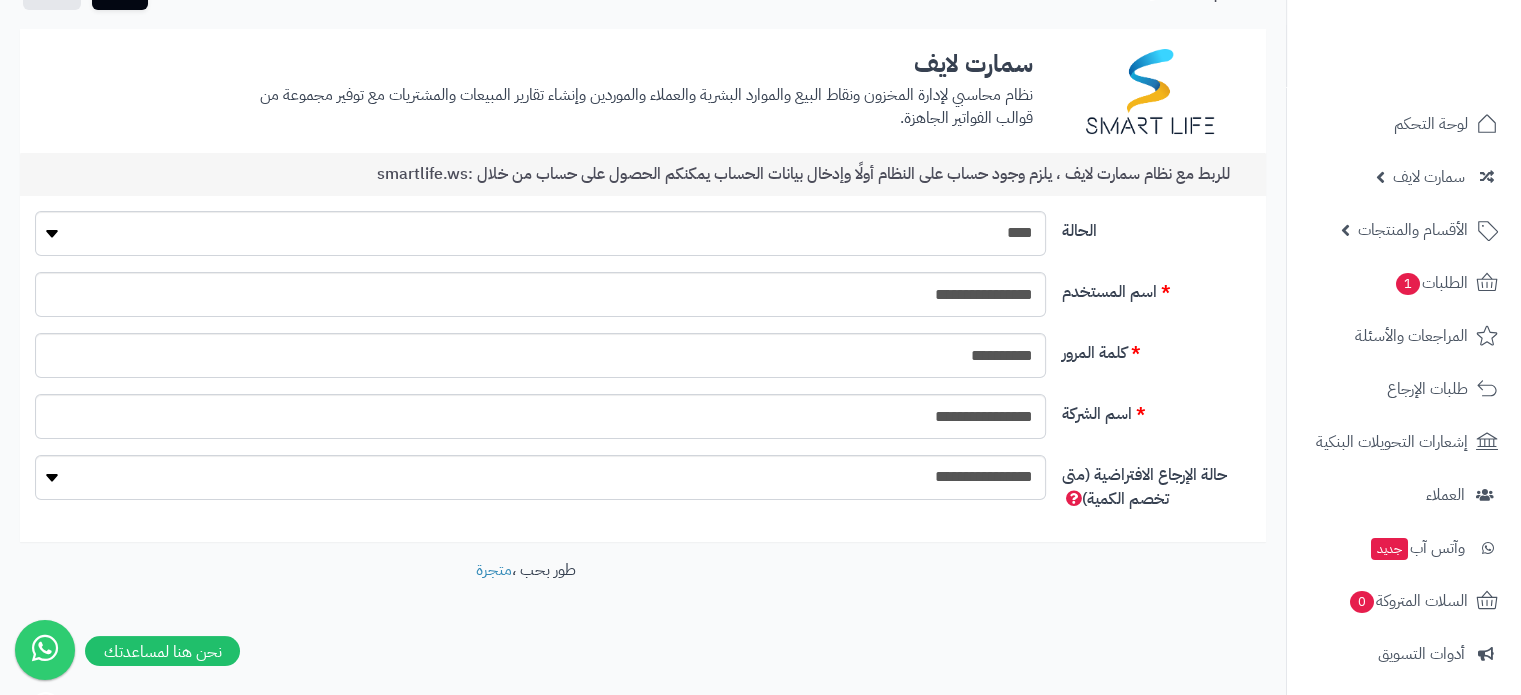 scroll, scrollTop: 123, scrollLeft: 0, axis: vertical 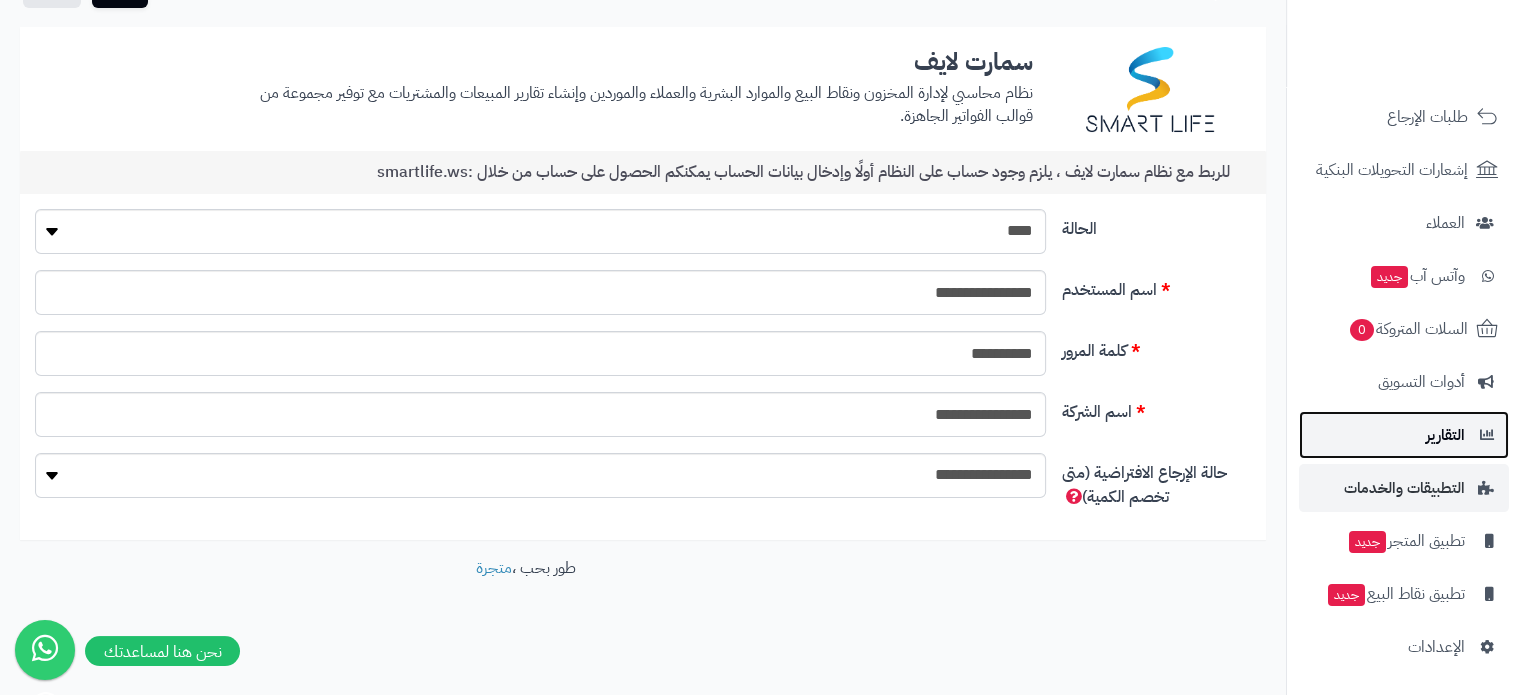 click on "التقارير" at bounding box center [1404, 435] 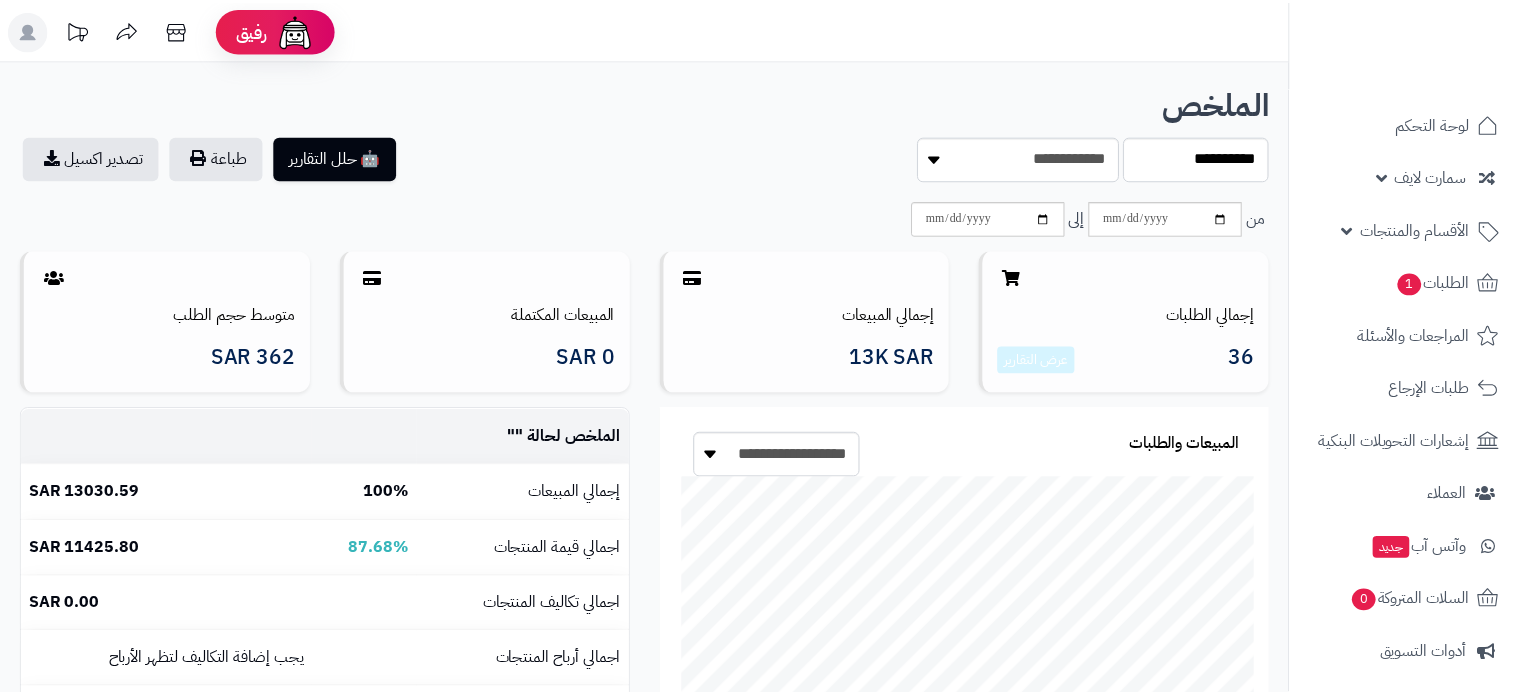 scroll, scrollTop: 0, scrollLeft: 0, axis: both 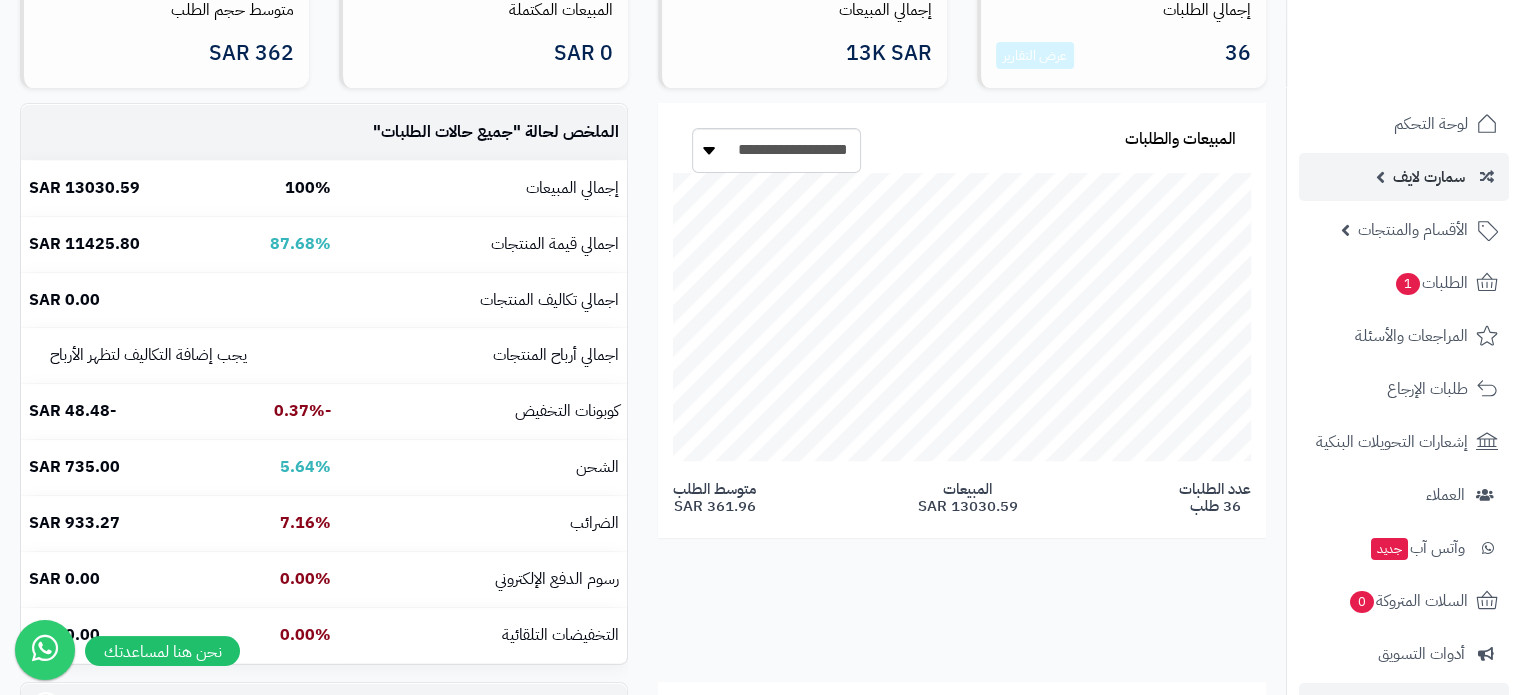 click on "سمارت لايف" at bounding box center [1429, 177] 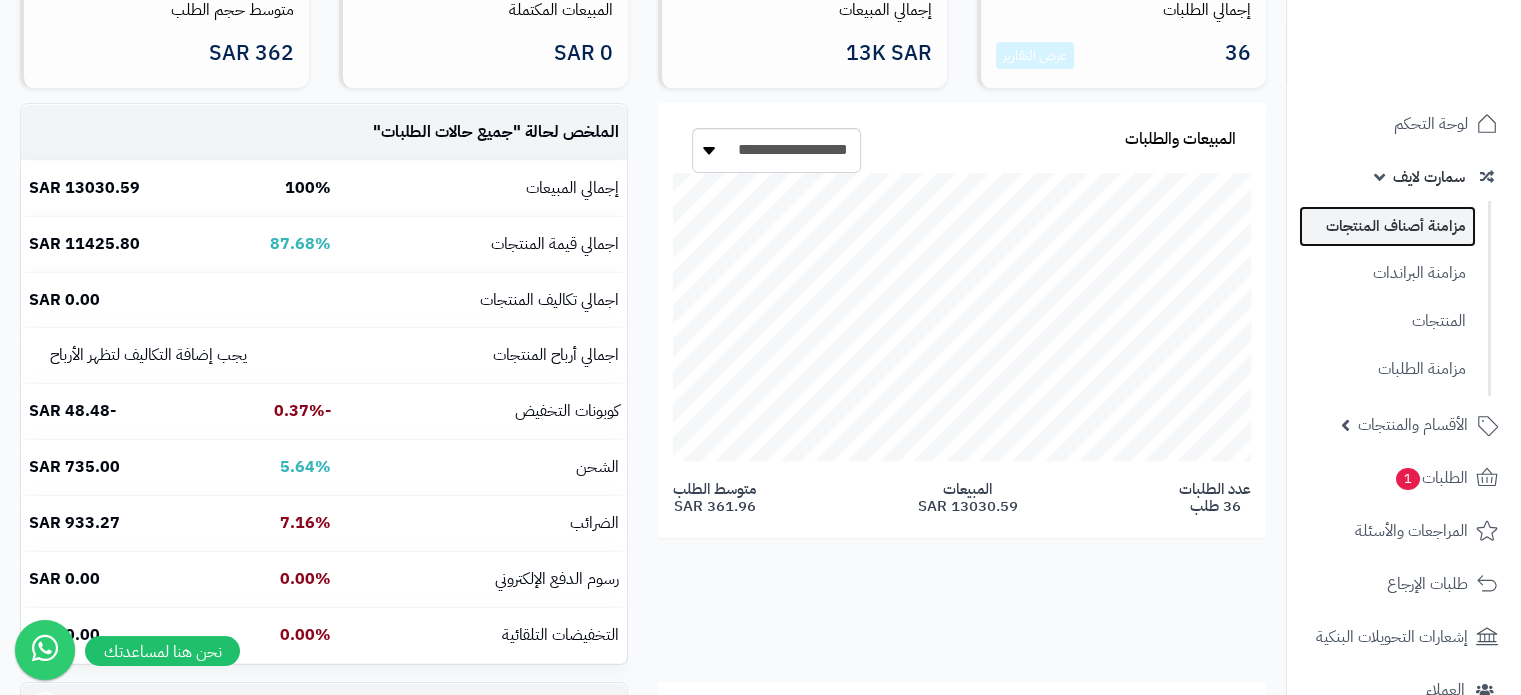 click on "مزامنة أصناف المنتجات" at bounding box center [1387, 226] 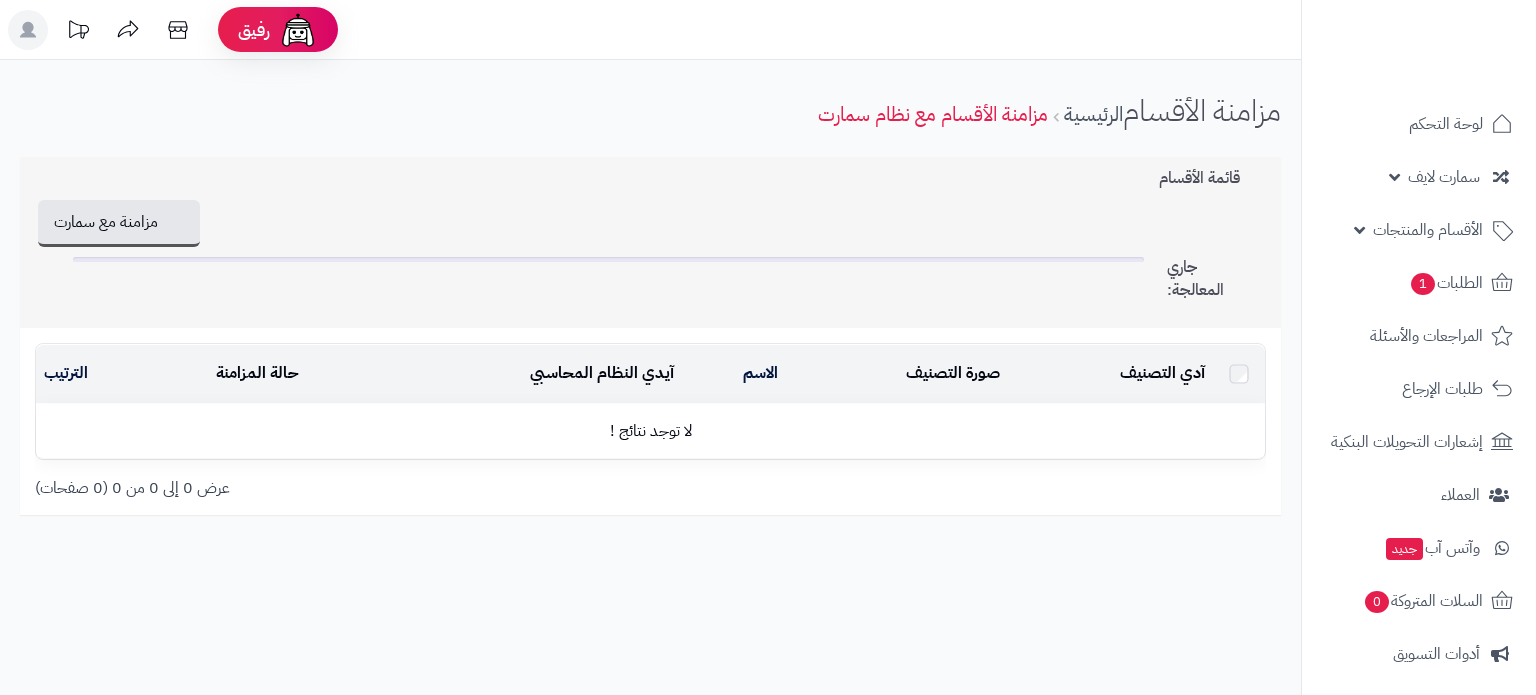 scroll, scrollTop: 0, scrollLeft: 0, axis: both 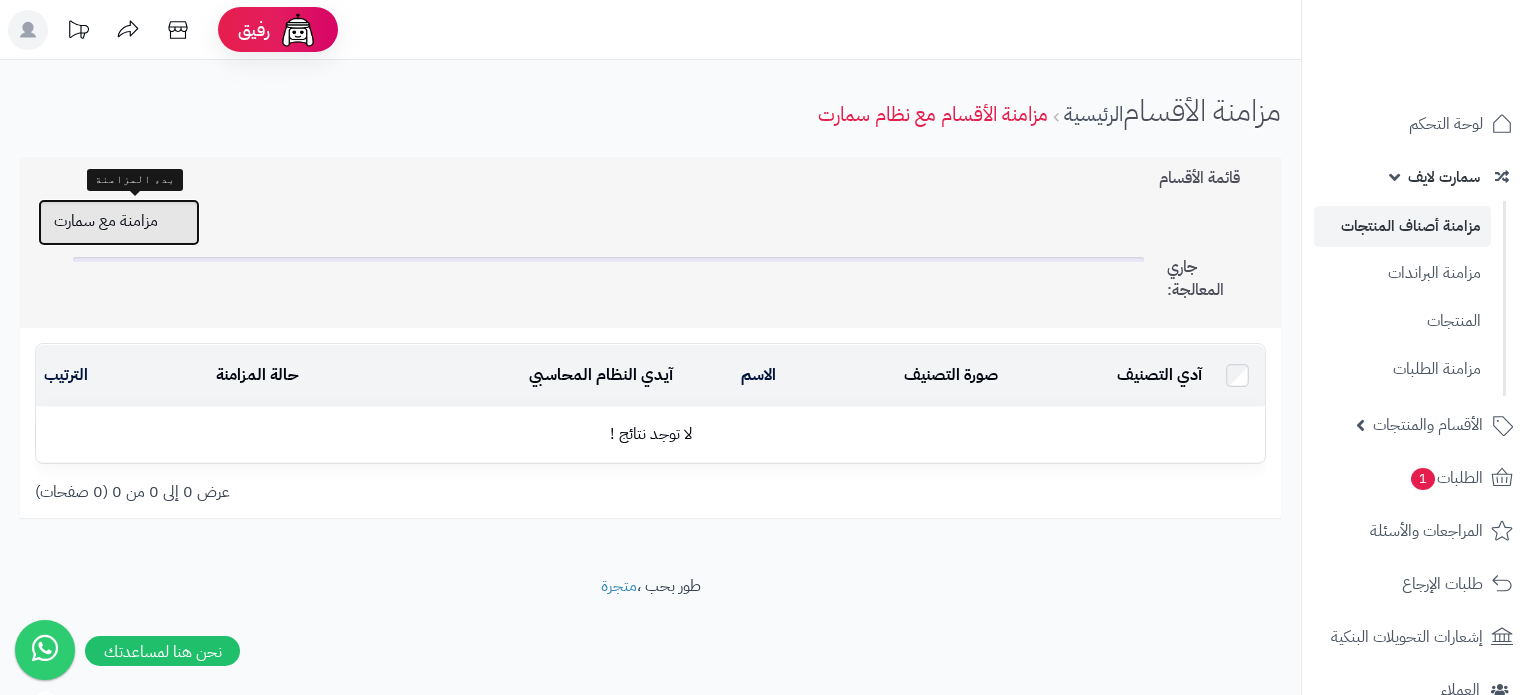 click on "مزامنة مع سمارت" at bounding box center (119, 222) 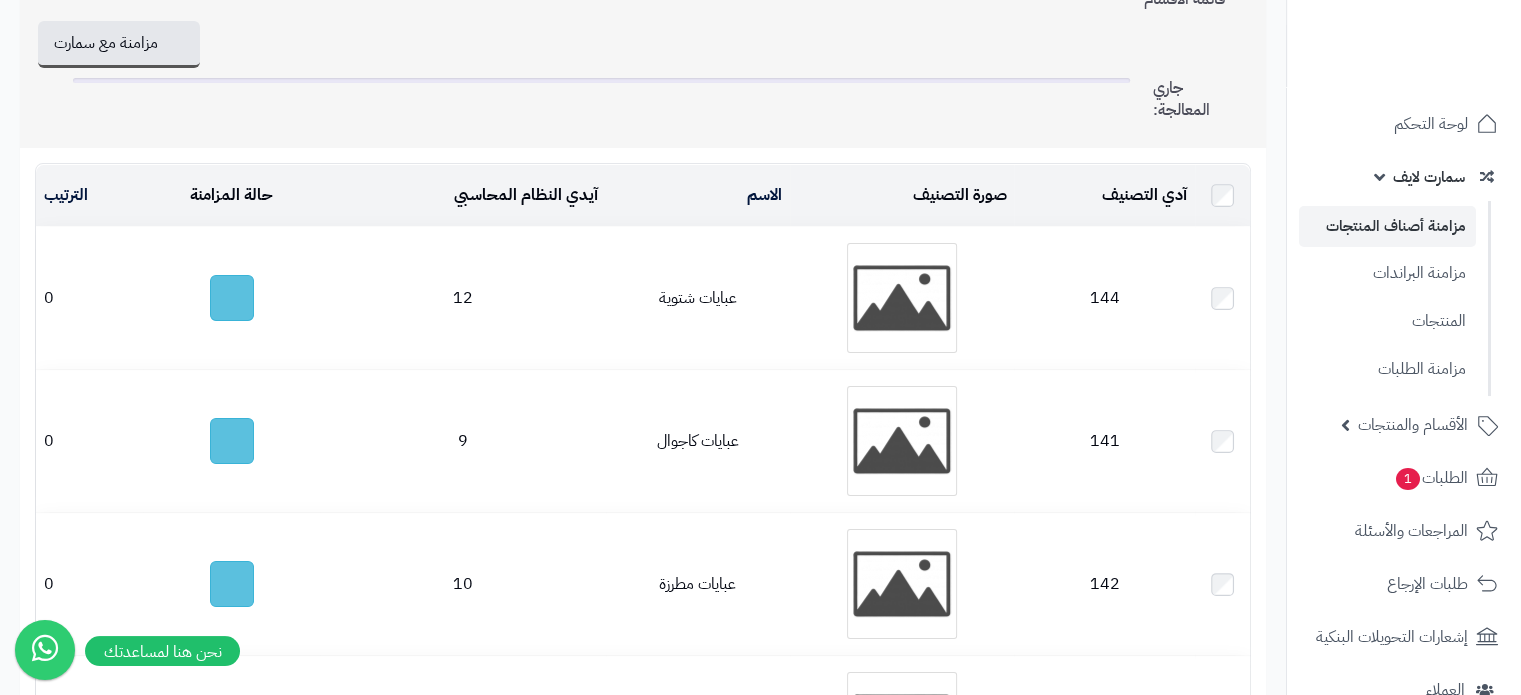 scroll, scrollTop: 249, scrollLeft: 0, axis: vertical 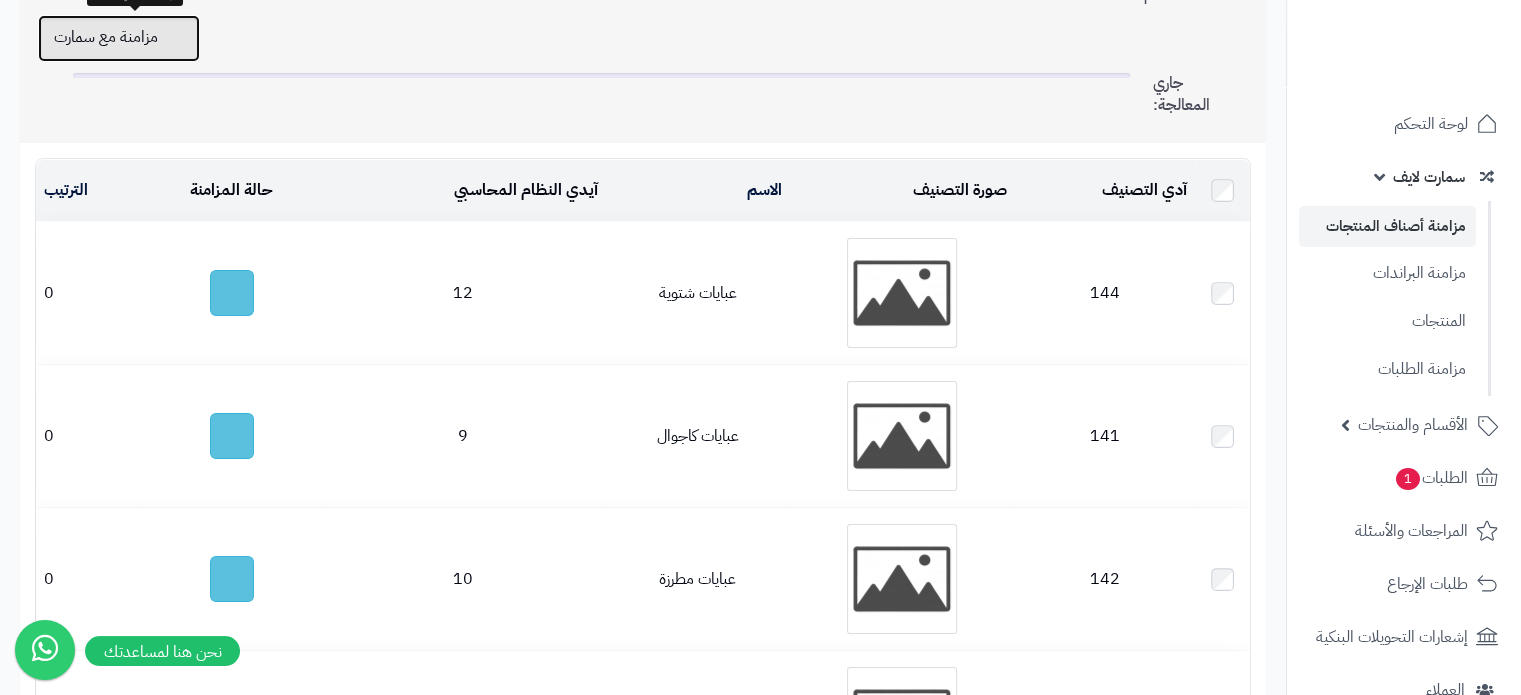 click on "مزامنة مع سمارت" at bounding box center [119, 38] 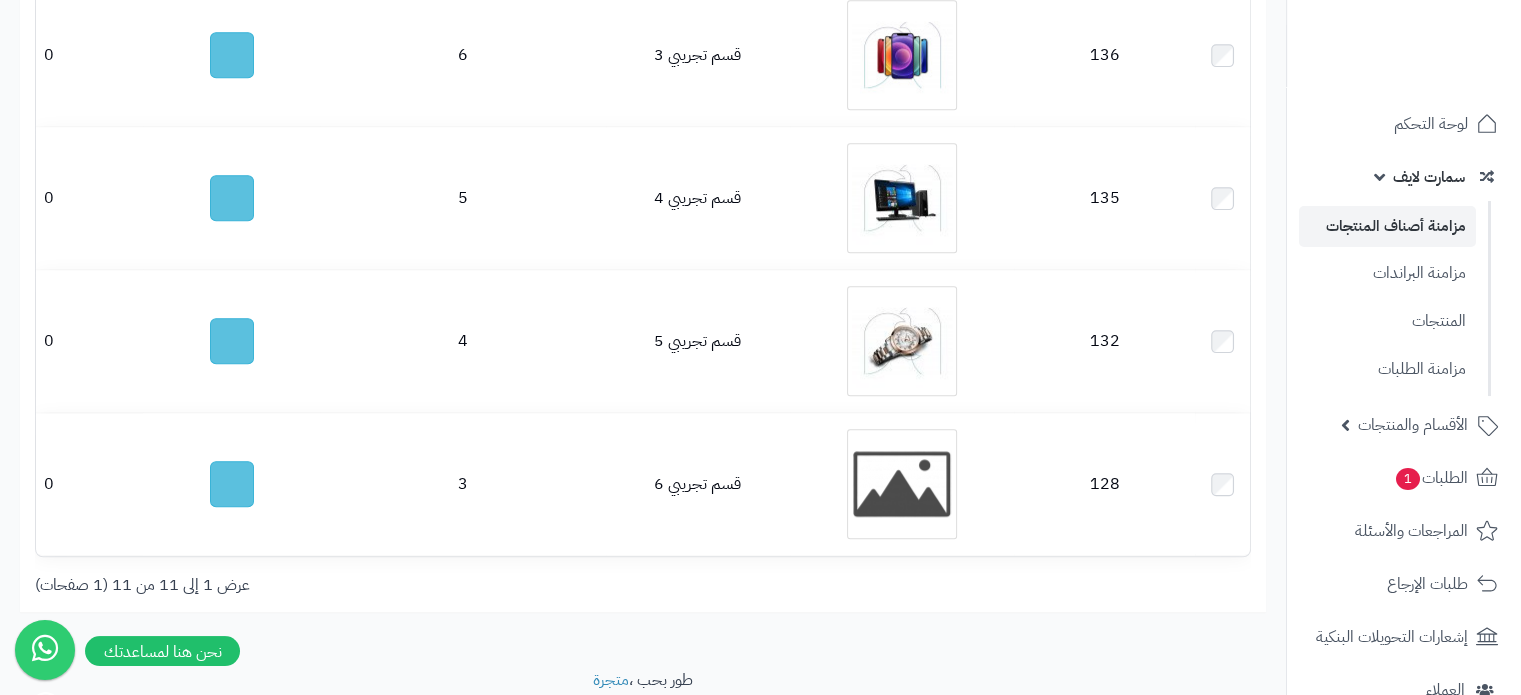 scroll, scrollTop: 1561, scrollLeft: 0, axis: vertical 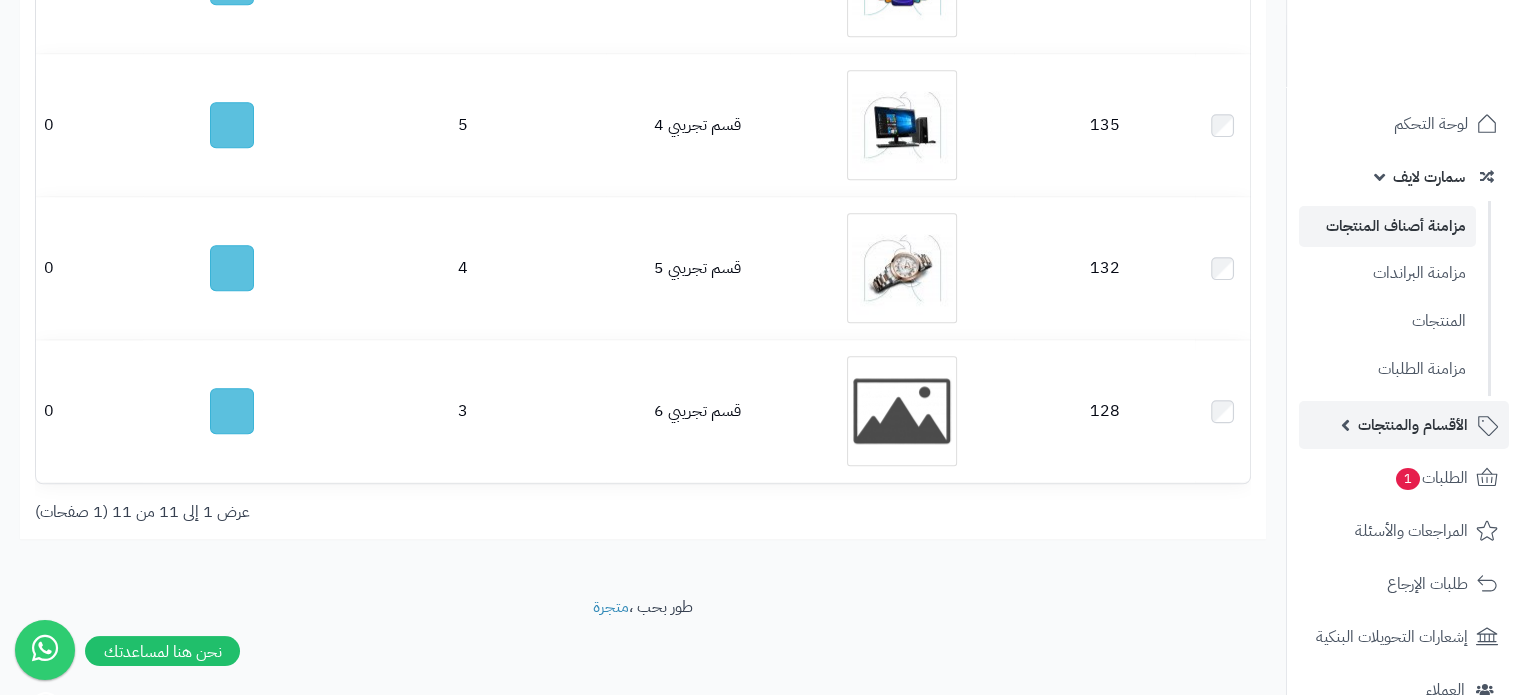 click on "الأقسام والمنتجات" at bounding box center [1413, 425] 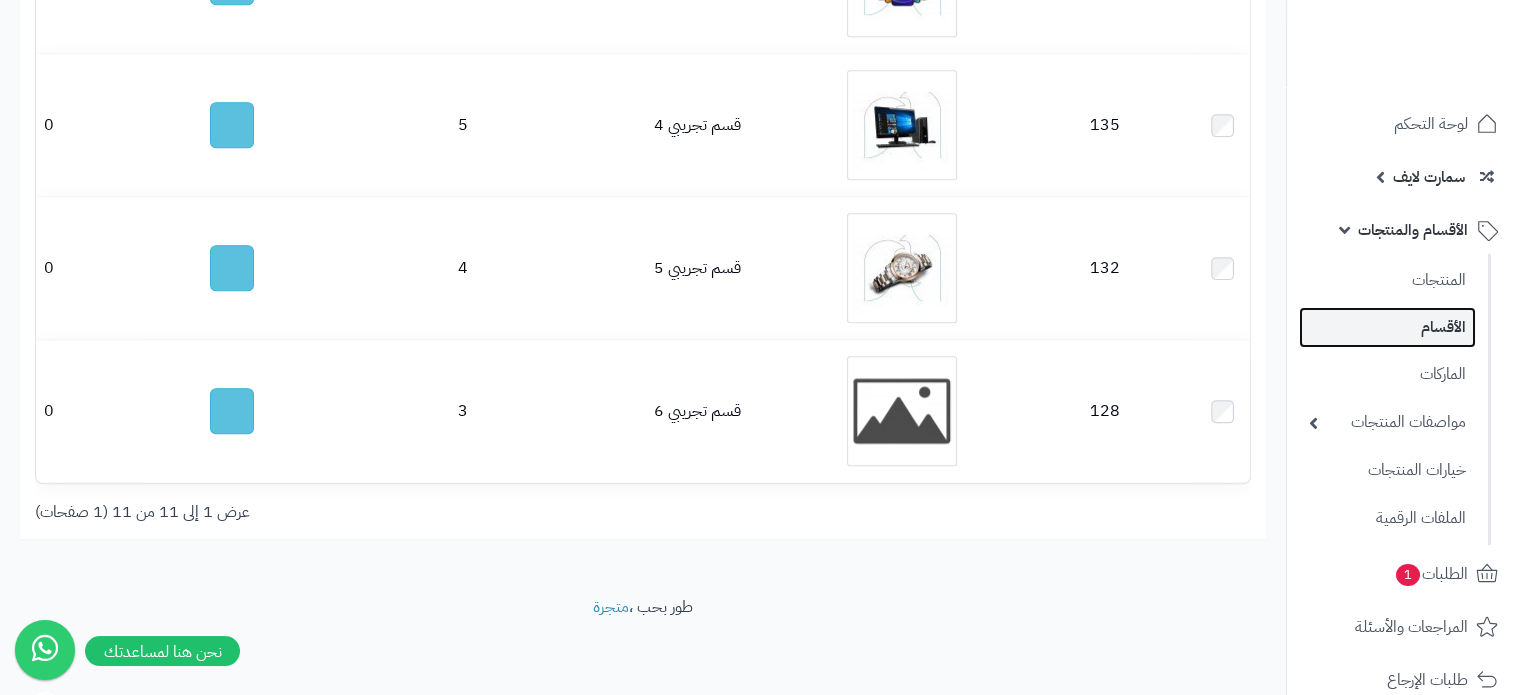 click on "الأقسام" at bounding box center (1387, 327) 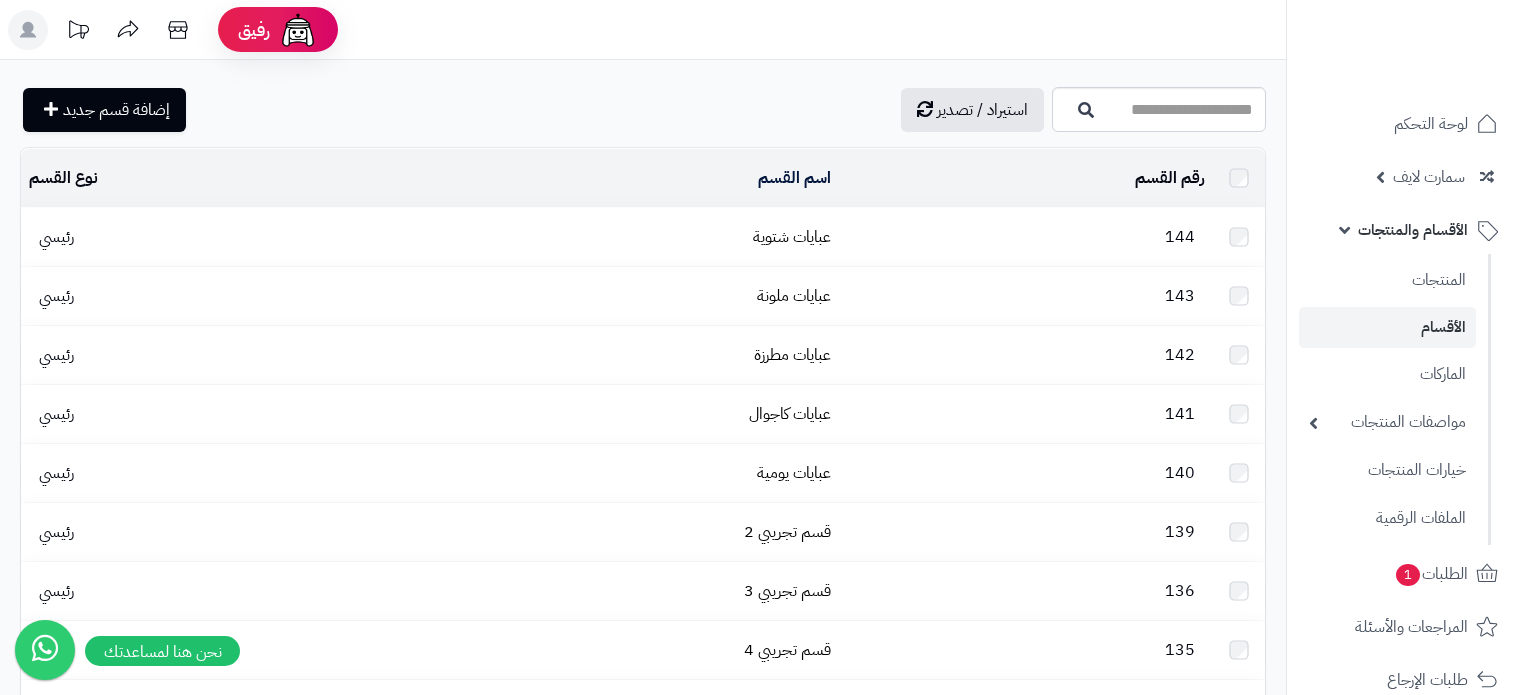 scroll, scrollTop: 0, scrollLeft: 0, axis: both 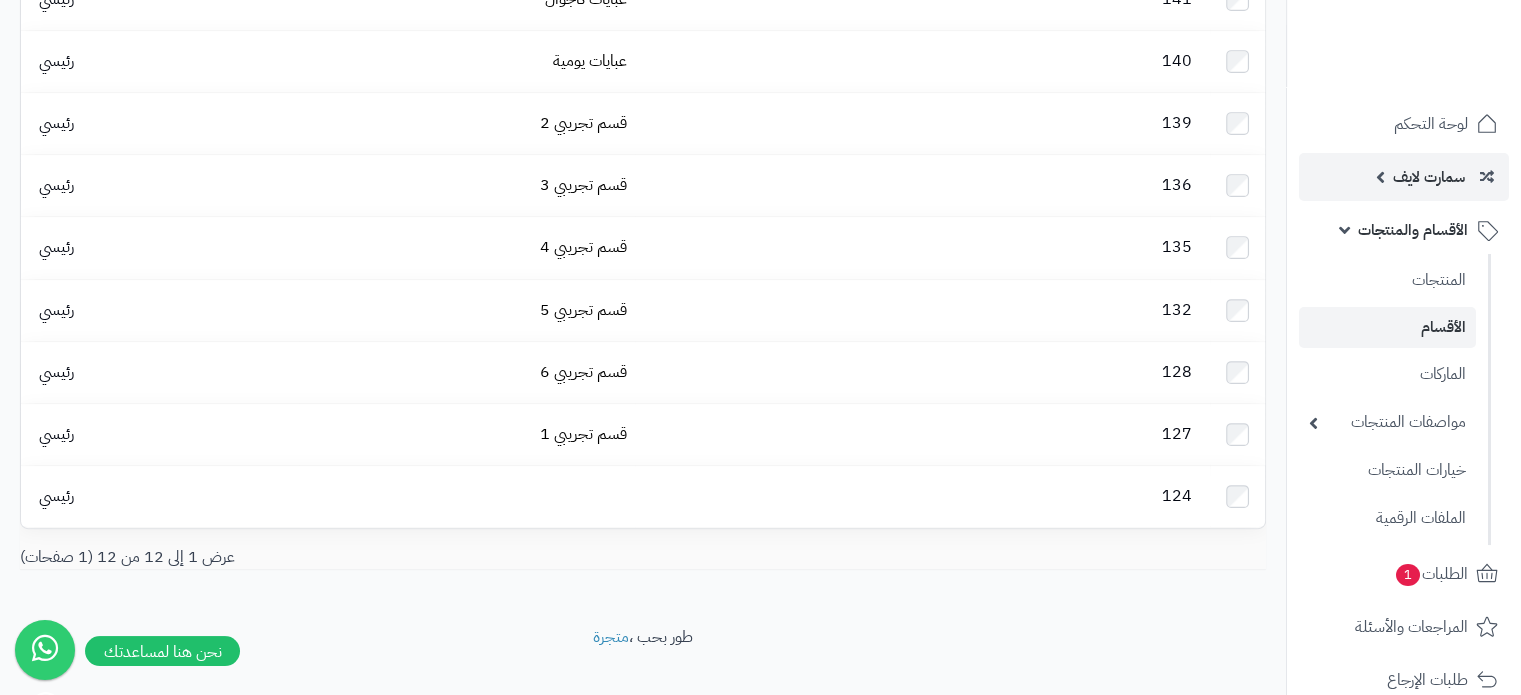 click on "سمارت لايف" at bounding box center [1429, 177] 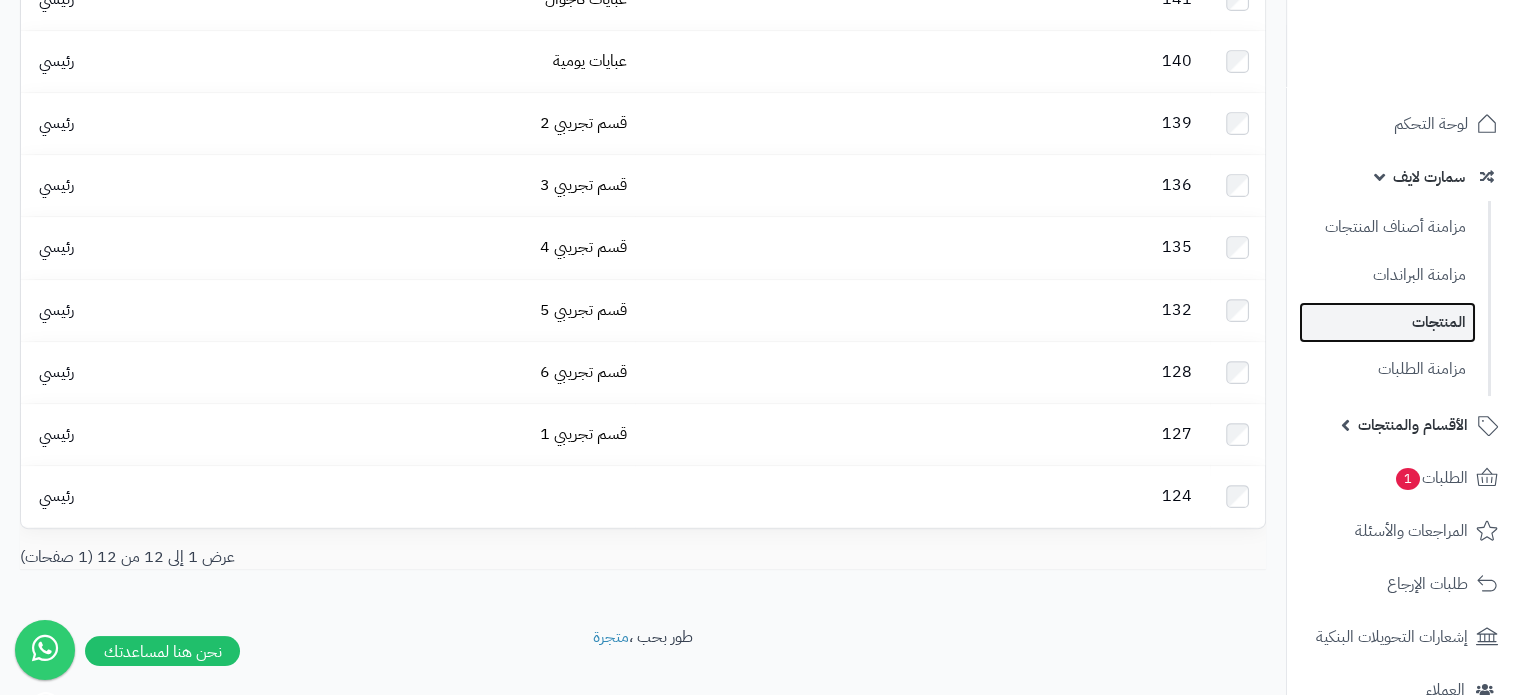 click on "المنتجات" at bounding box center [1387, 322] 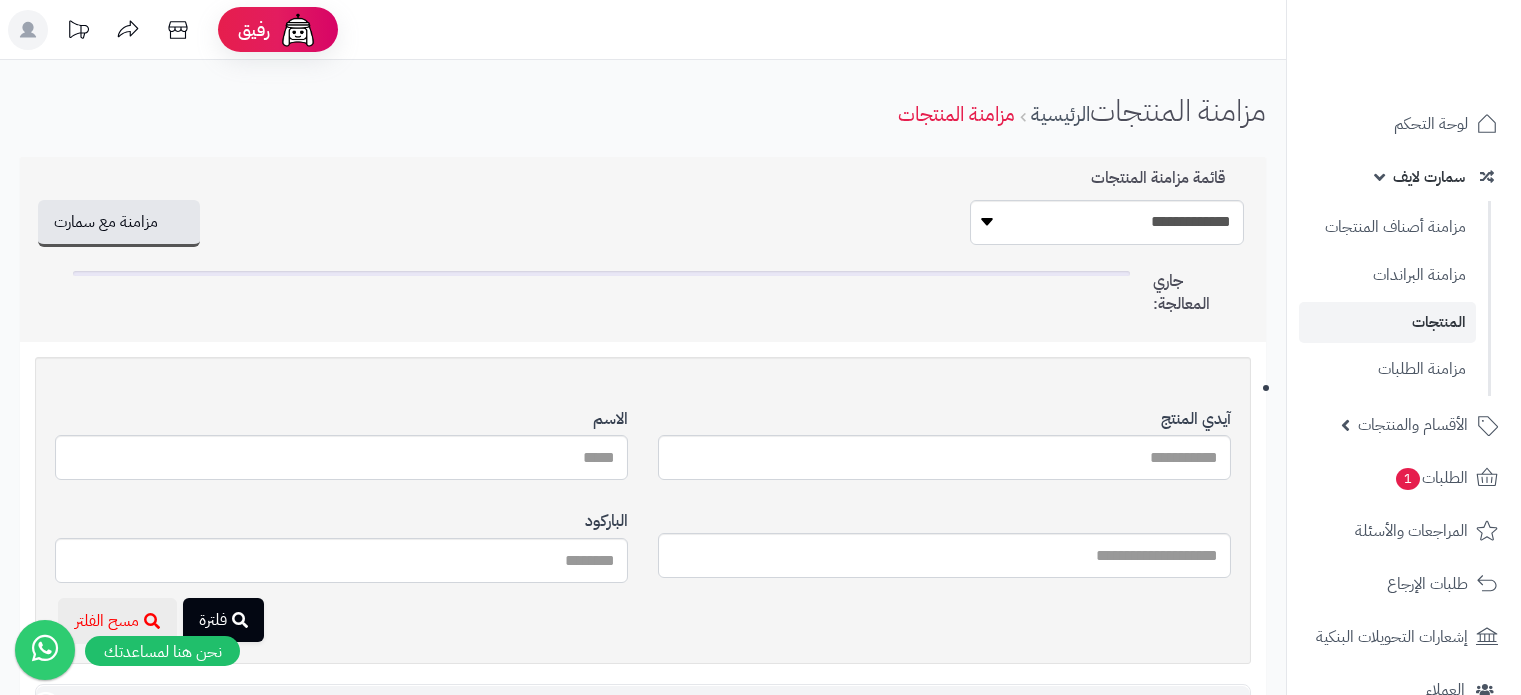 scroll, scrollTop: 0, scrollLeft: 0, axis: both 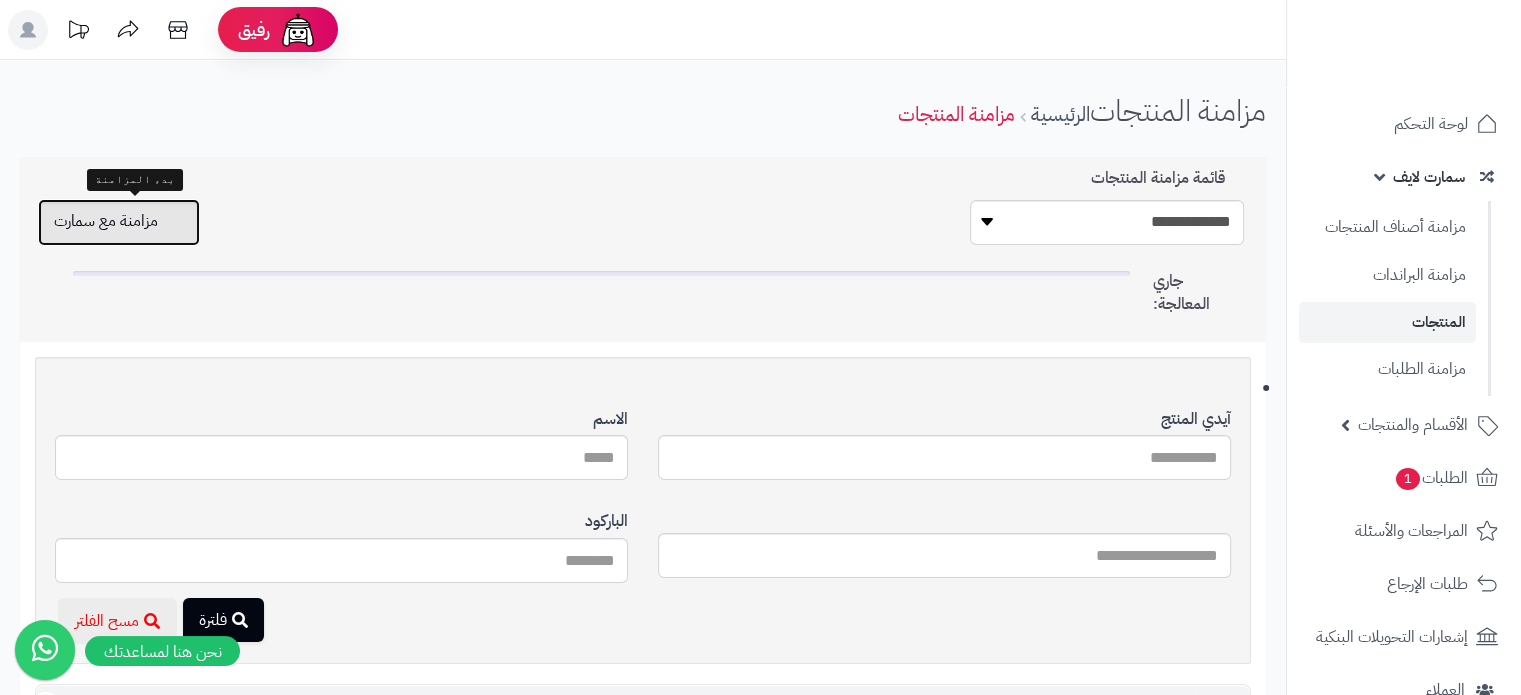 click on "مزامنة مع سمارت" at bounding box center [119, 222] 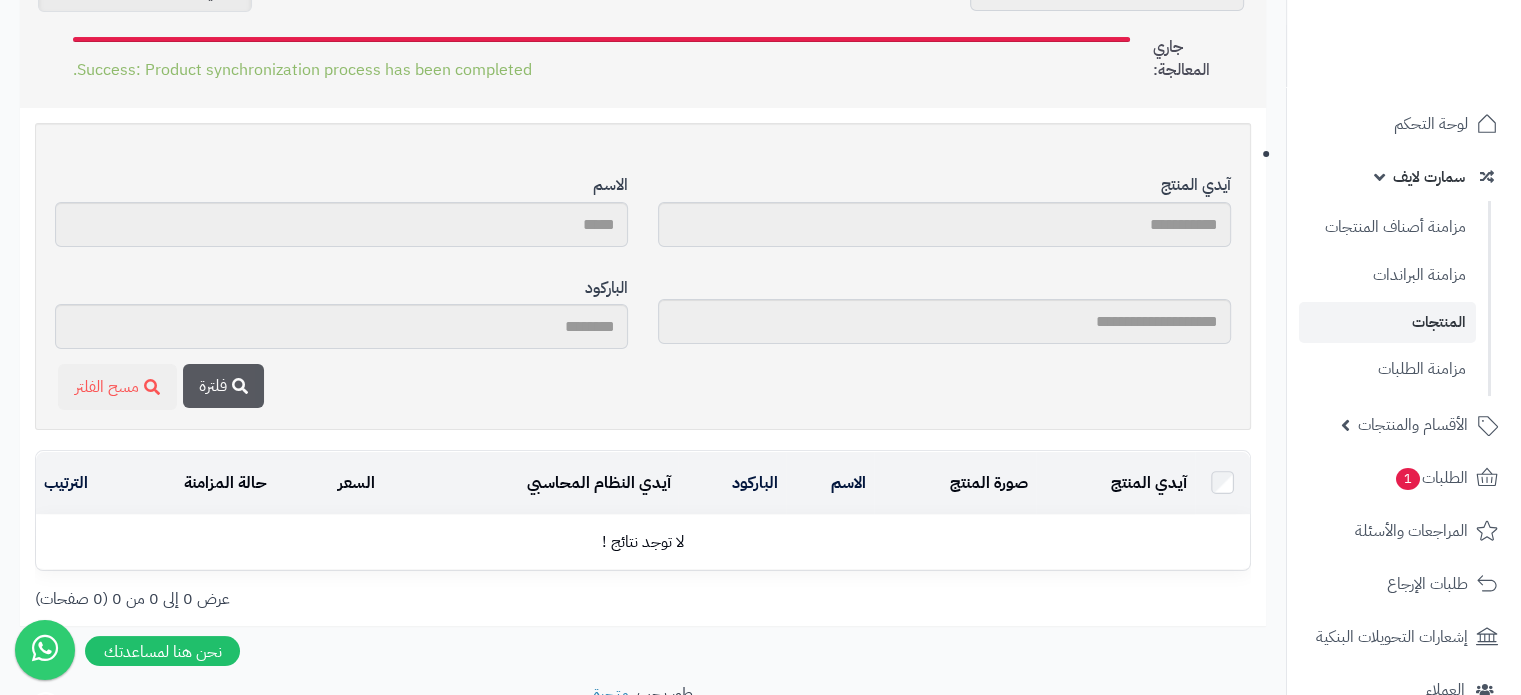scroll, scrollTop: 320, scrollLeft: 0, axis: vertical 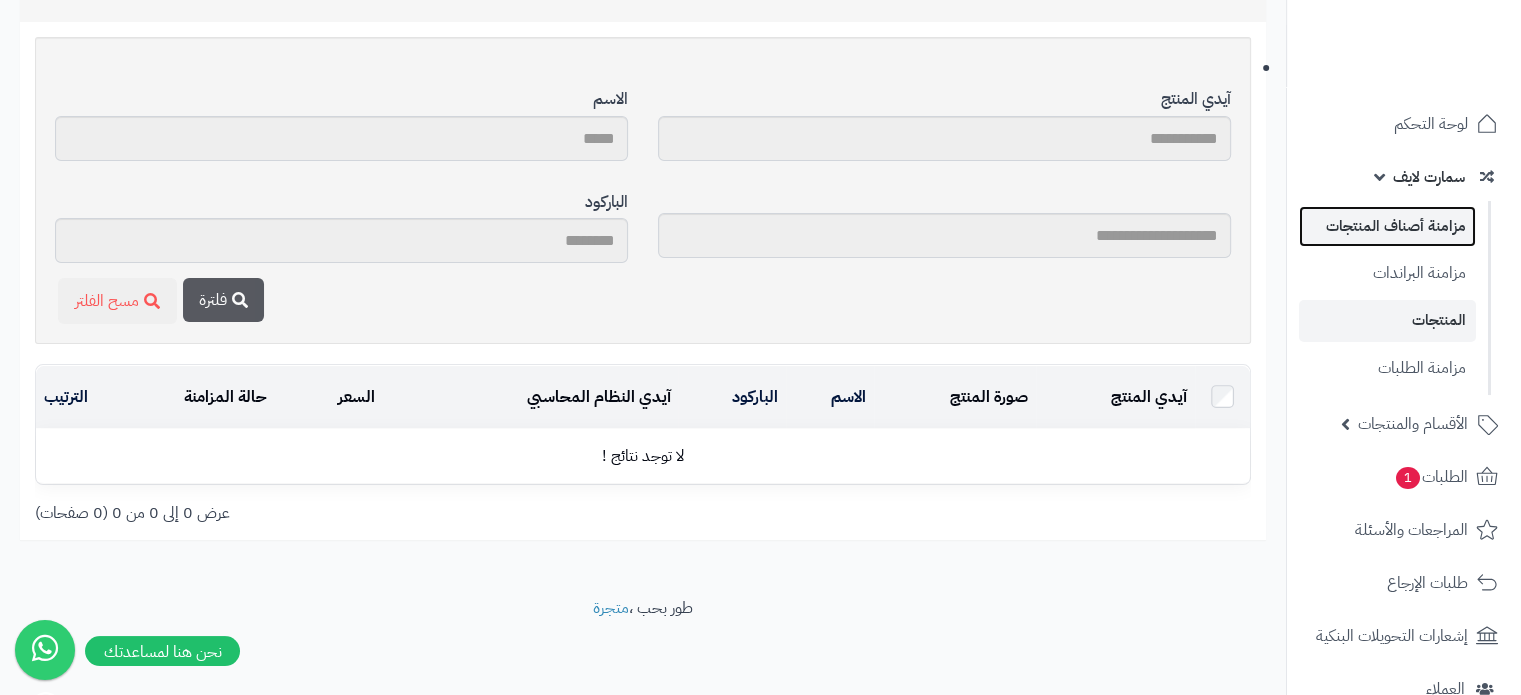 click on "مزامنة أصناف المنتجات" at bounding box center [1387, 226] 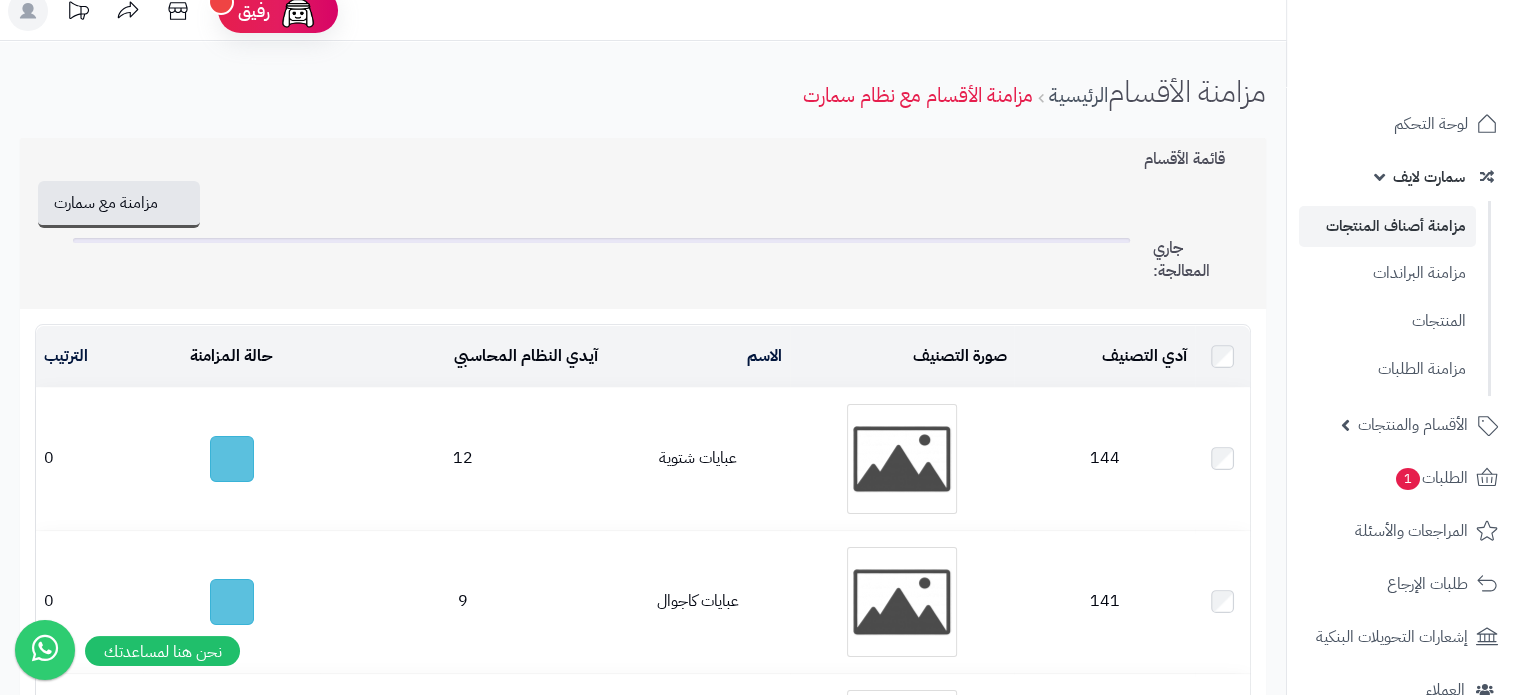 scroll, scrollTop: 0, scrollLeft: 0, axis: both 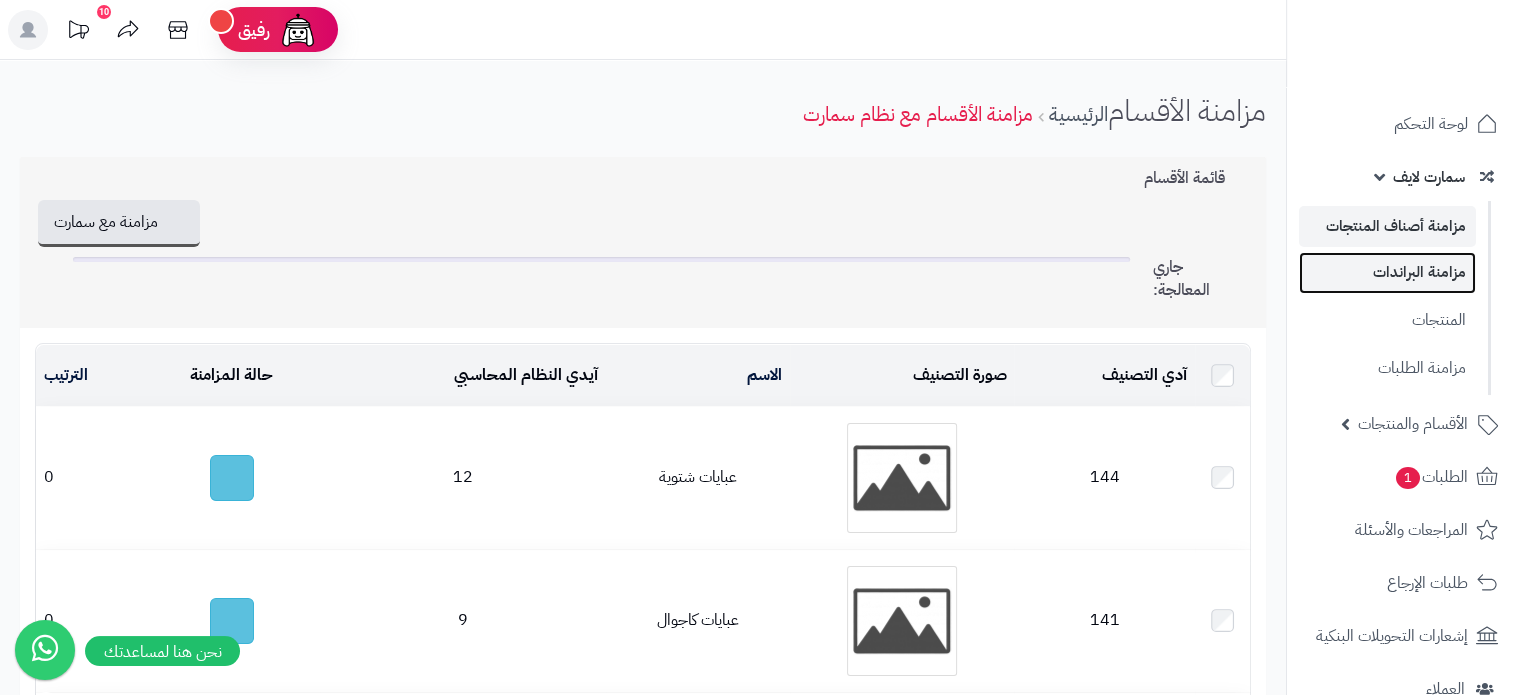 click on "مزامنة البراندات" at bounding box center [1387, 272] 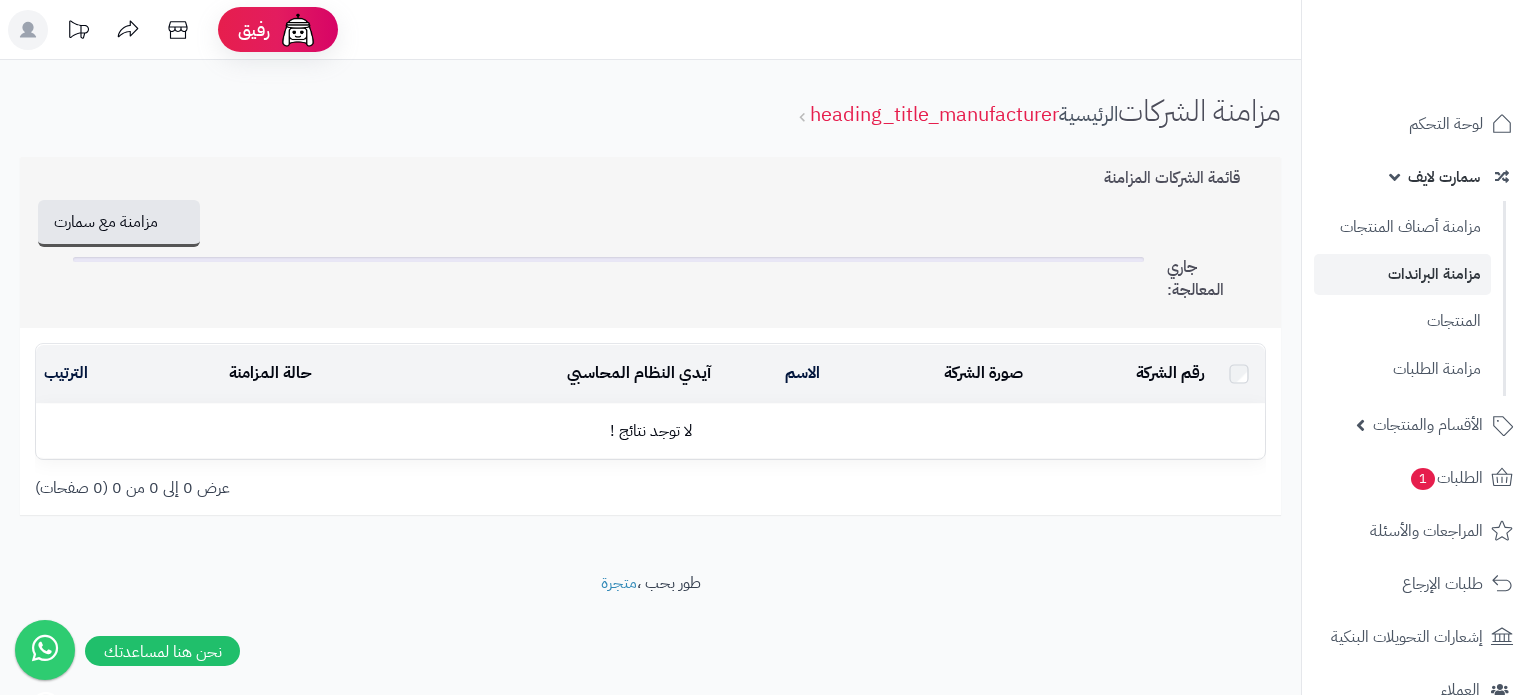 scroll, scrollTop: 0, scrollLeft: 0, axis: both 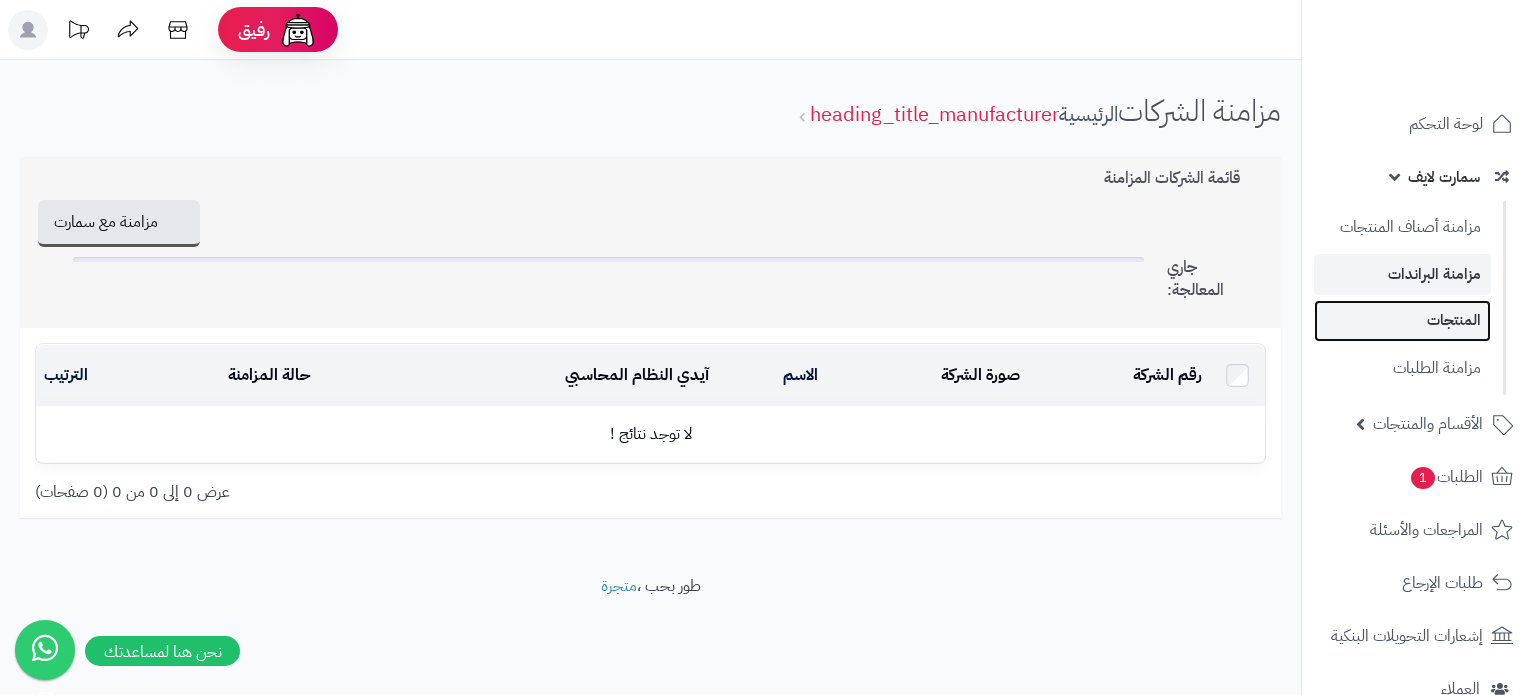 click on "المنتجات" at bounding box center [1402, 320] 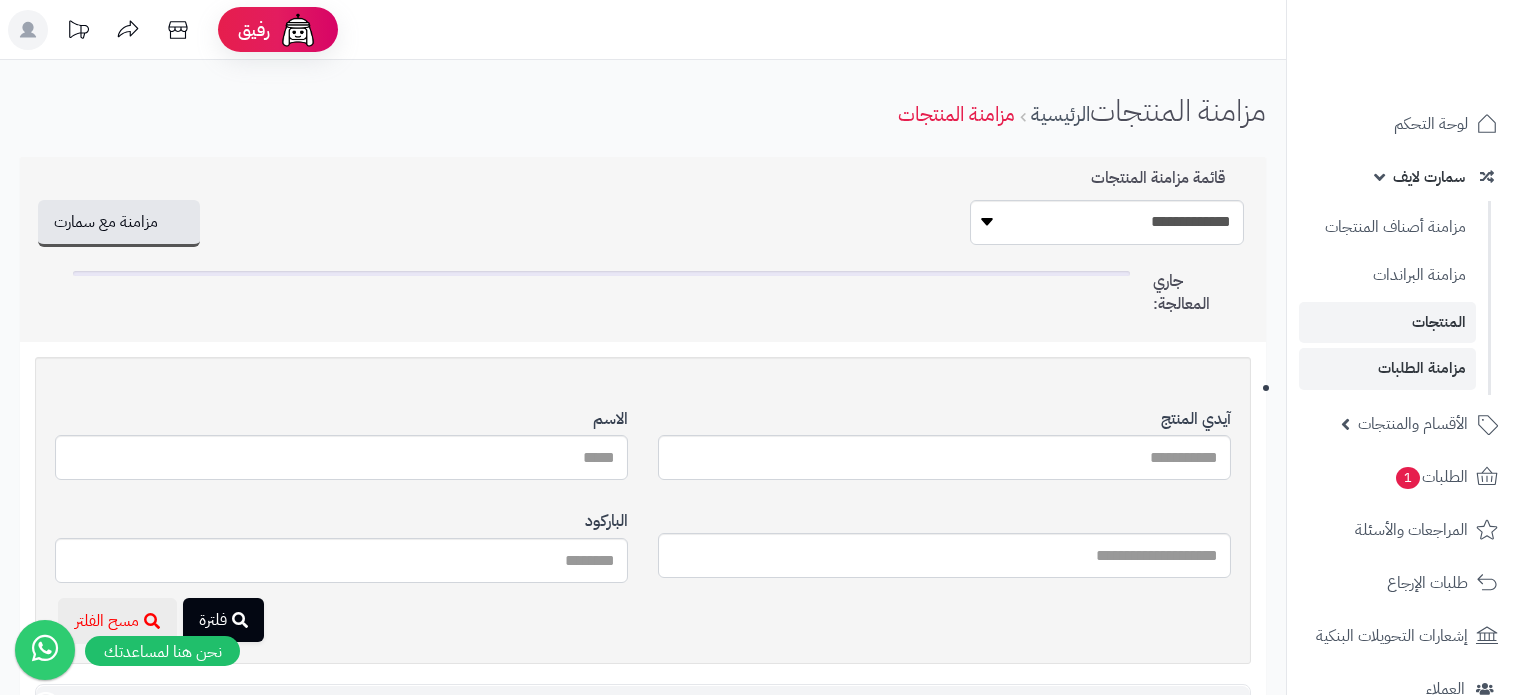scroll, scrollTop: 0, scrollLeft: 0, axis: both 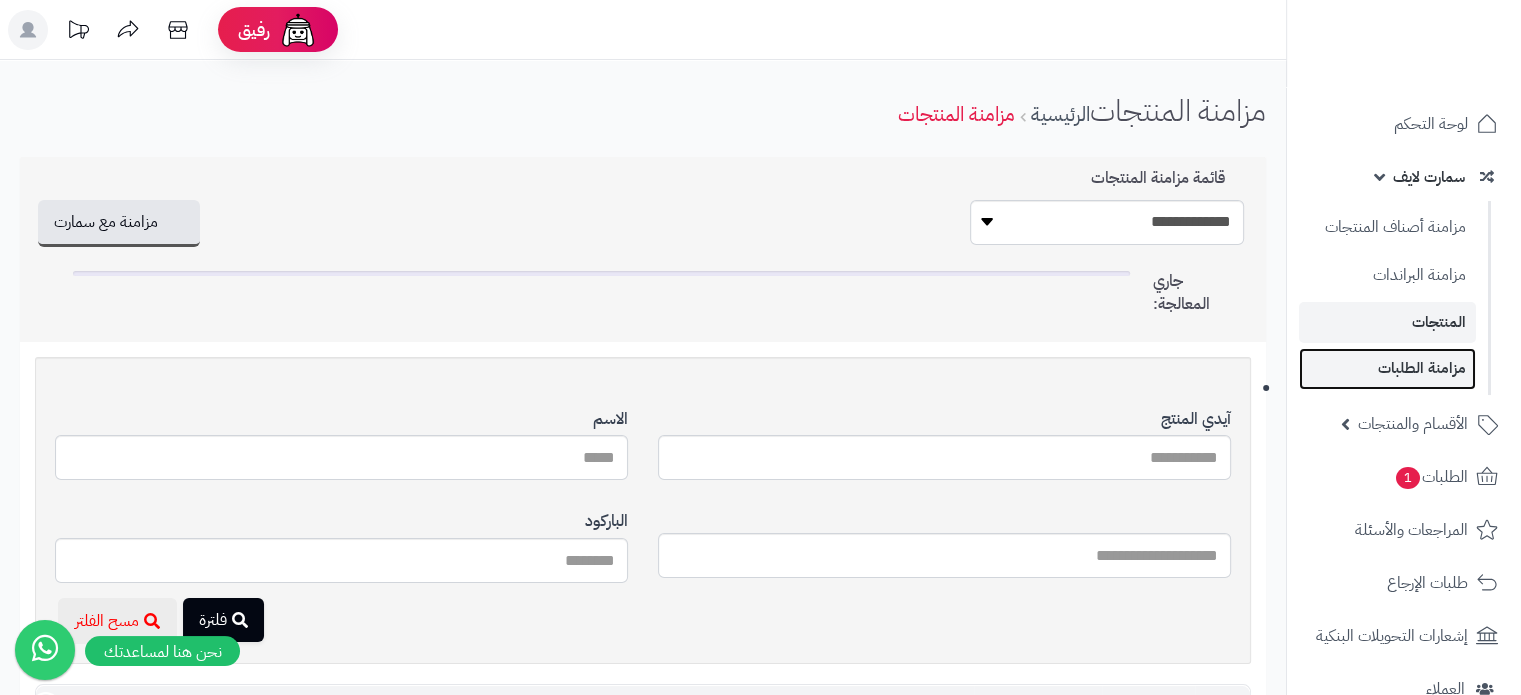 click on "مزامنة الطلبات" at bounding box center [1387, 368] 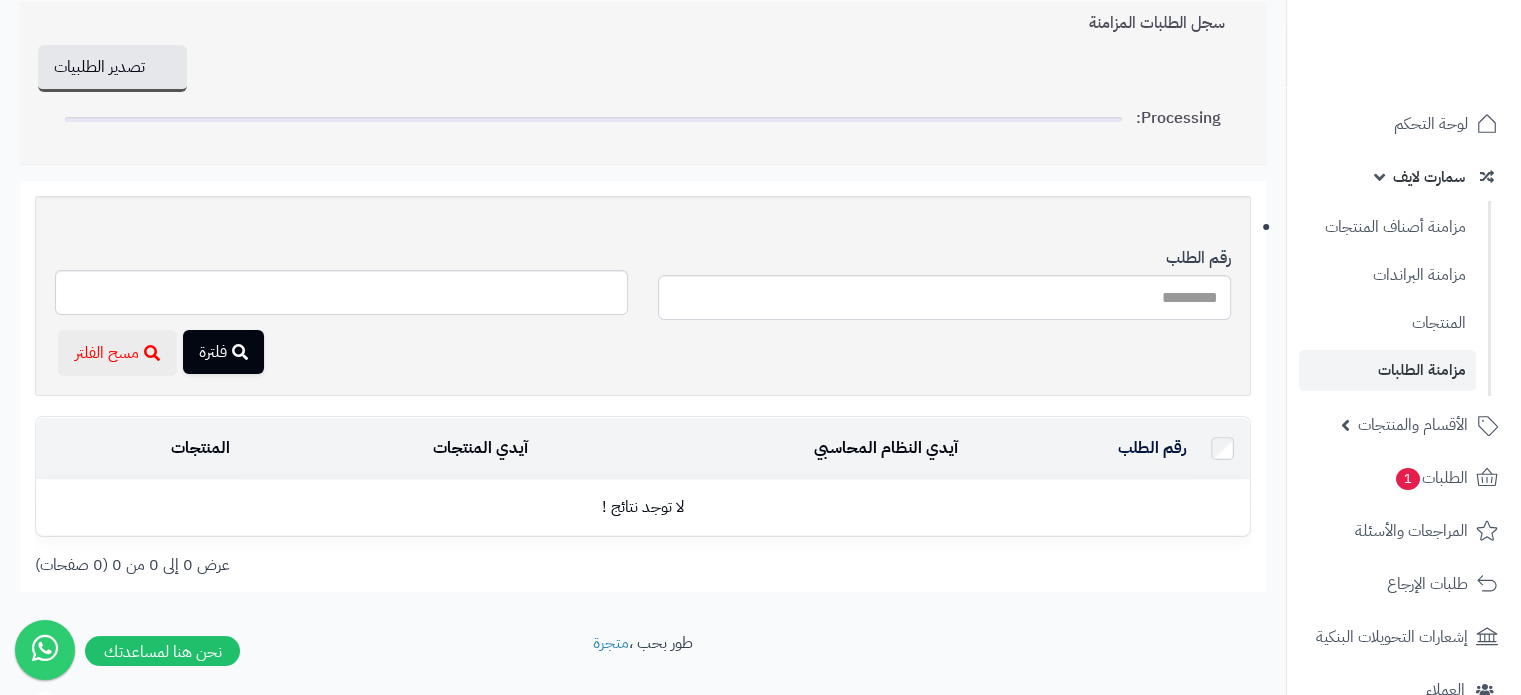 scroll, scrollTop: 189, scrollLeft: 0, axis: vertical 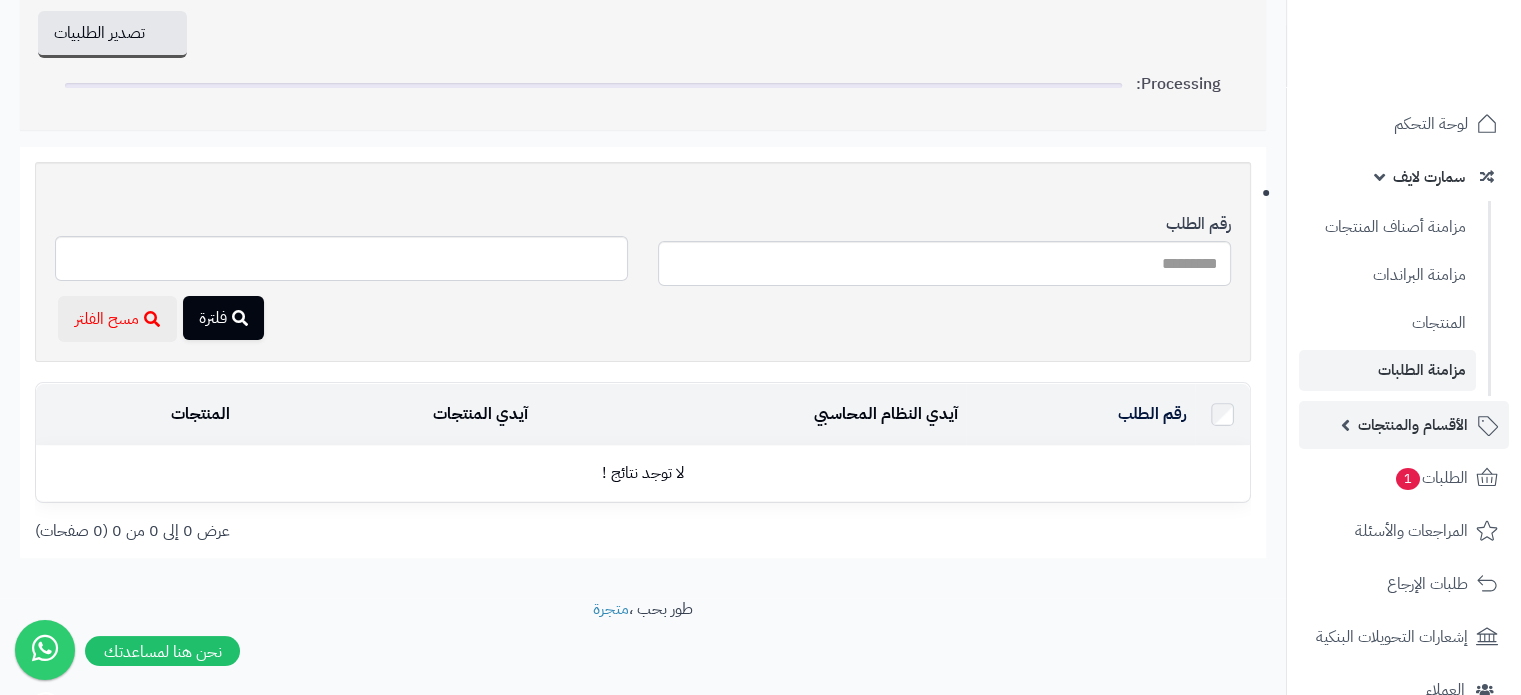 click on "الأقسام والمنتجات" at bounding box center [1413, 425] 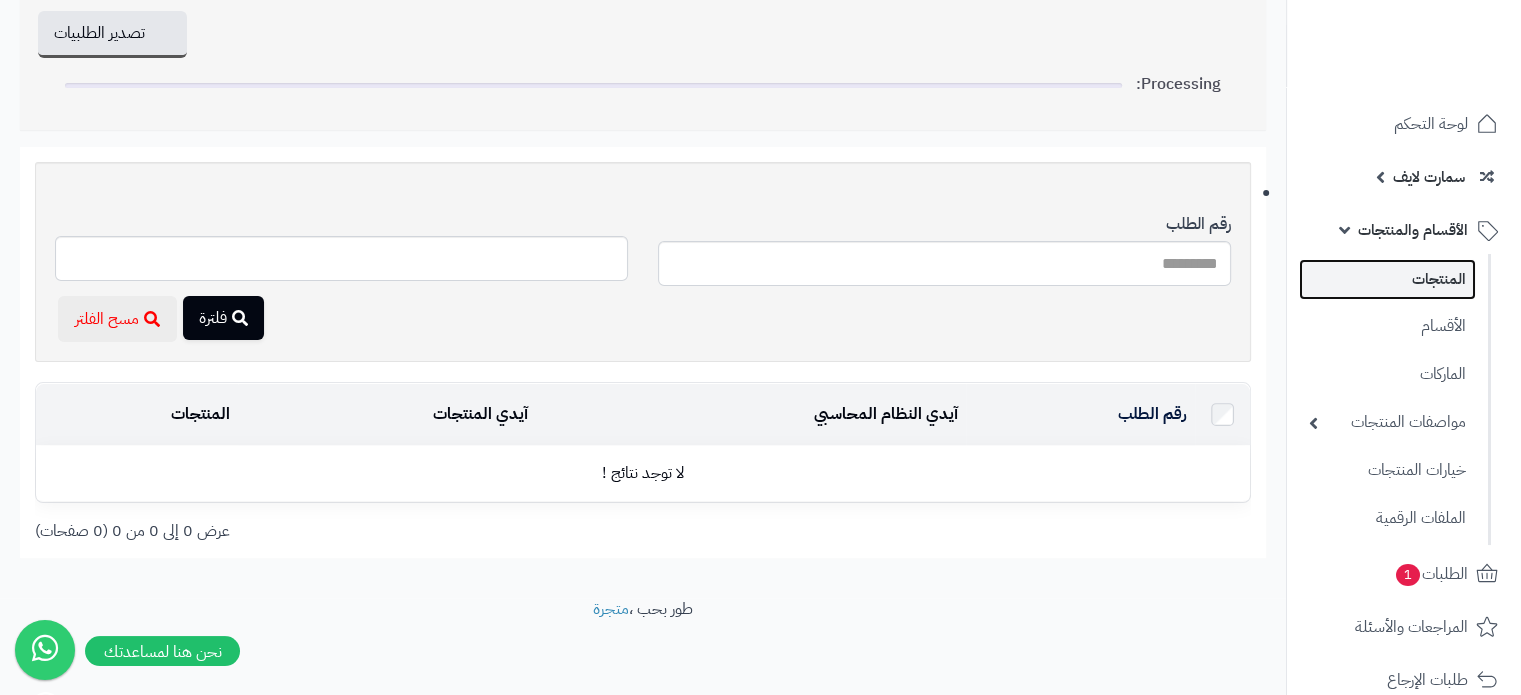 click on "المنتجات" at bounding box center [1387, 279] 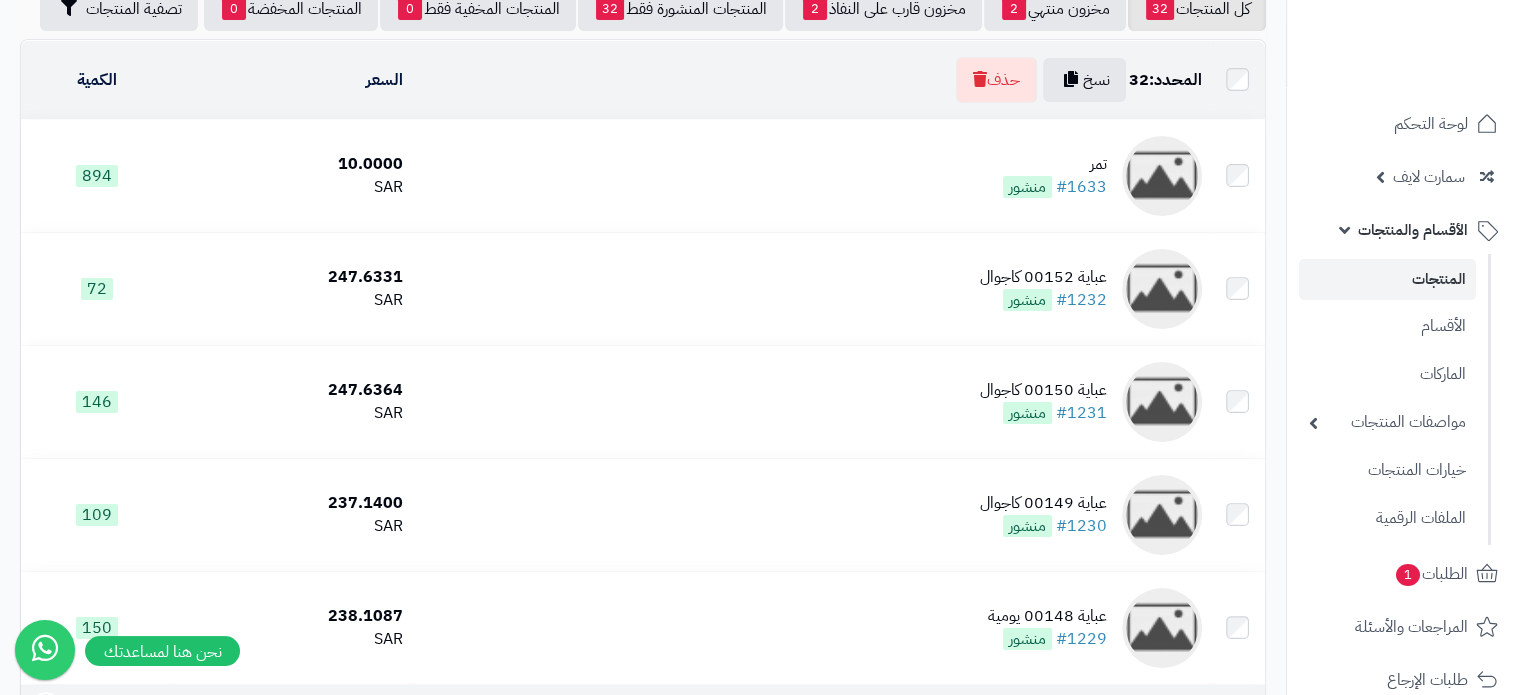 scroll, scrollTop: 0, scrollLeft: 0, axis: both 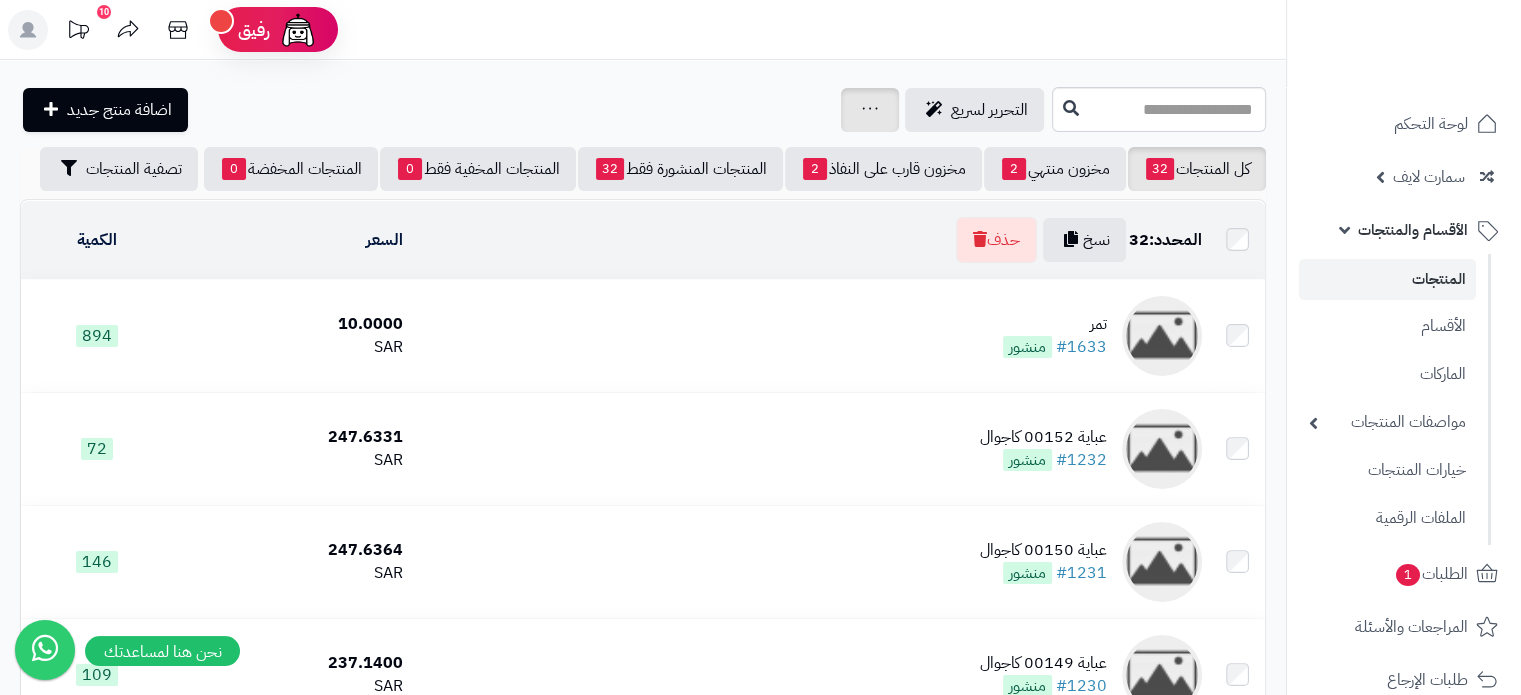 click on "جرد مخزون المنتجات    جرد مخزون الخيارات فقط   تعديل أسعار المنتجات   الملصقات   تصدير المنتجات   استيراد/تحديث المنتجات   اكسل تحديث الكميات   سجل المخزون
المنتجات المحذوفة" at bounding box center (870, 110) 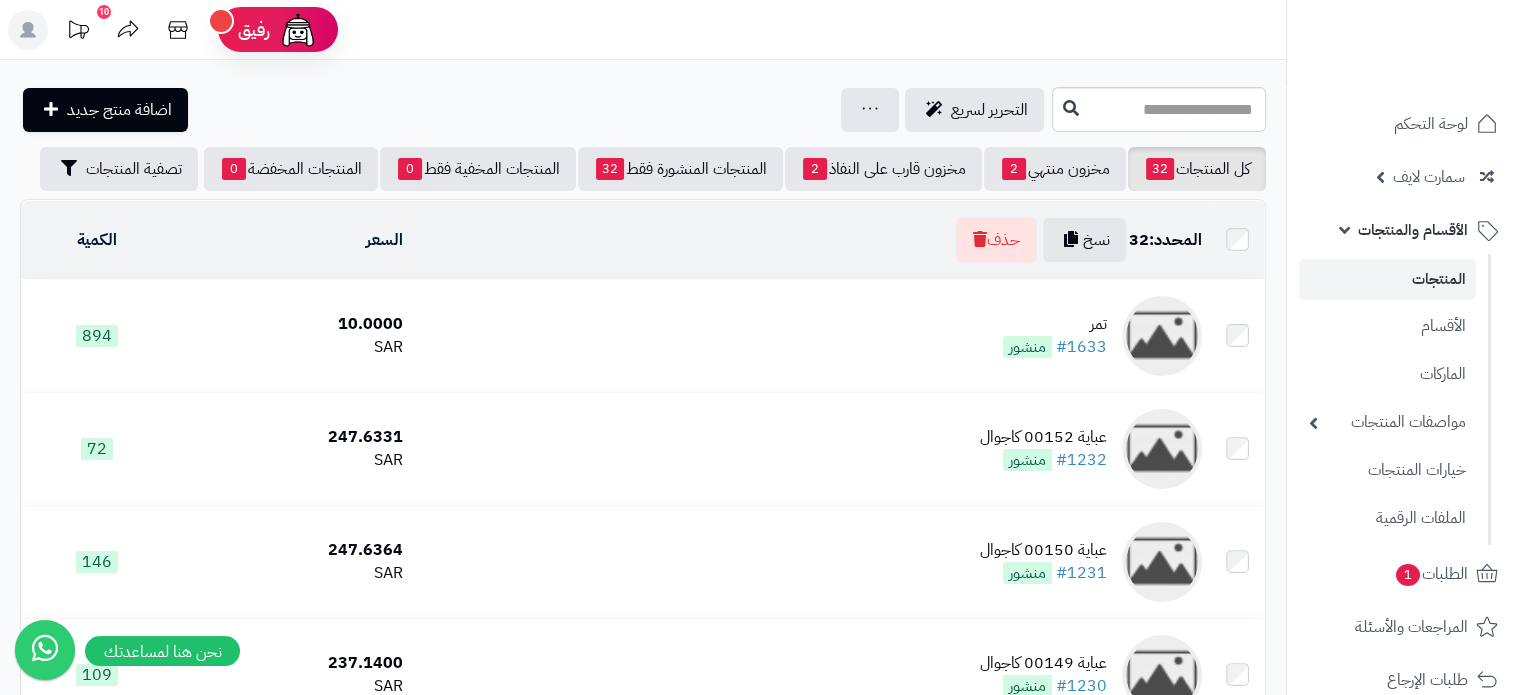 click on "التحرير لسريع
جرد مخزون المنتجات    جرد مخزون الخيارات فقط   تعديل أسعار المنتجات   الملصقات   تصدير المنتجات   استيراد/تحديث المنتجات   اكسل تحديث الكميات   سجل المخزون
المنتجات المحذوفة
اضافة منتج جديد" at bounding box center [533, 110] 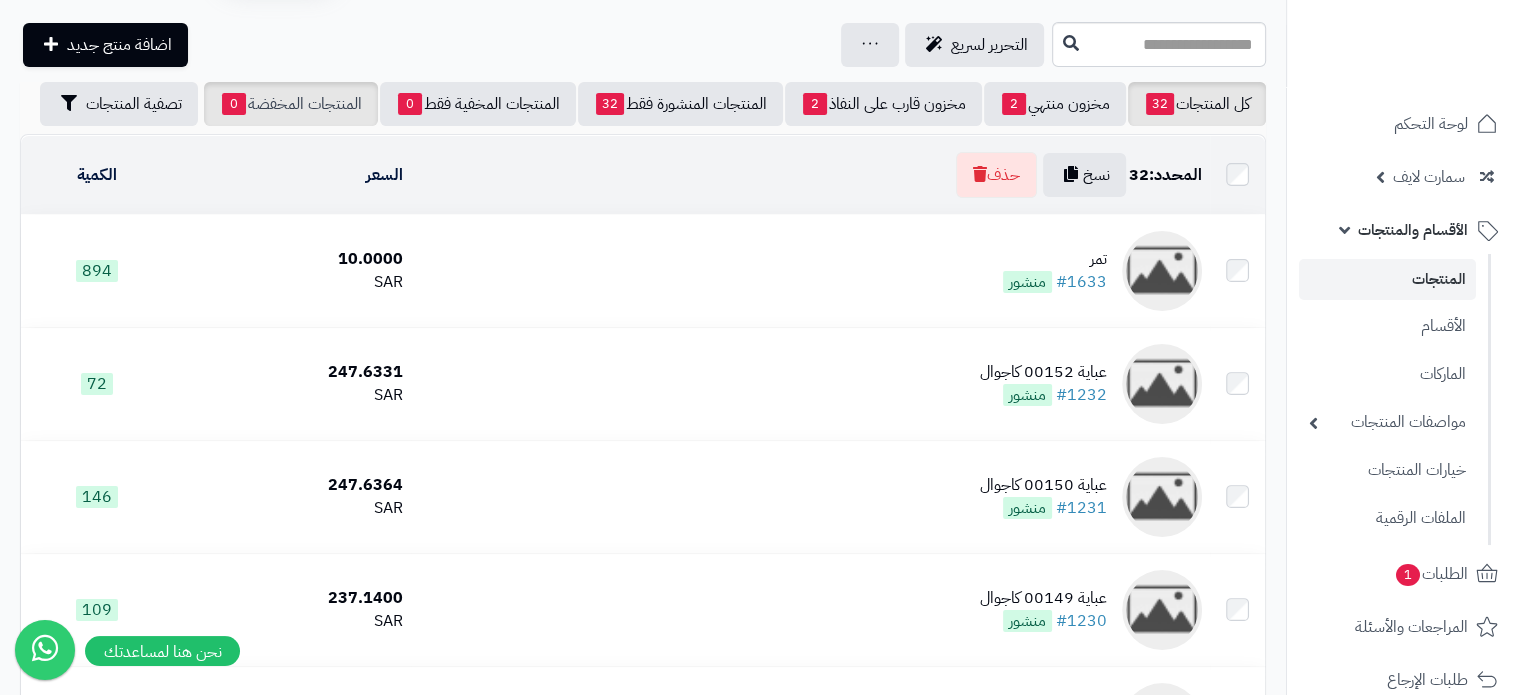 scroll, scrollTop: 100, scrollLeft: 0, axis: vertical 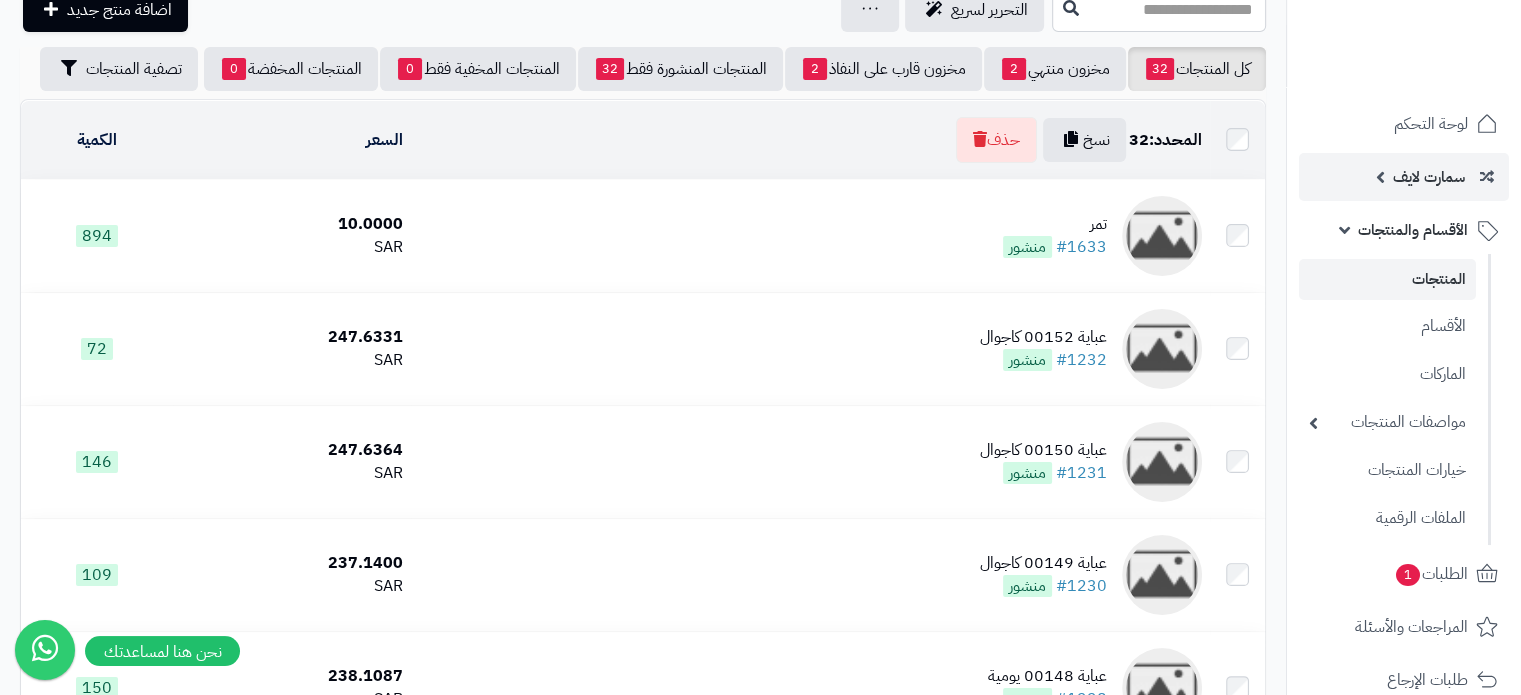 click on "سمارت لايف" at bounding box center (1429, 177) 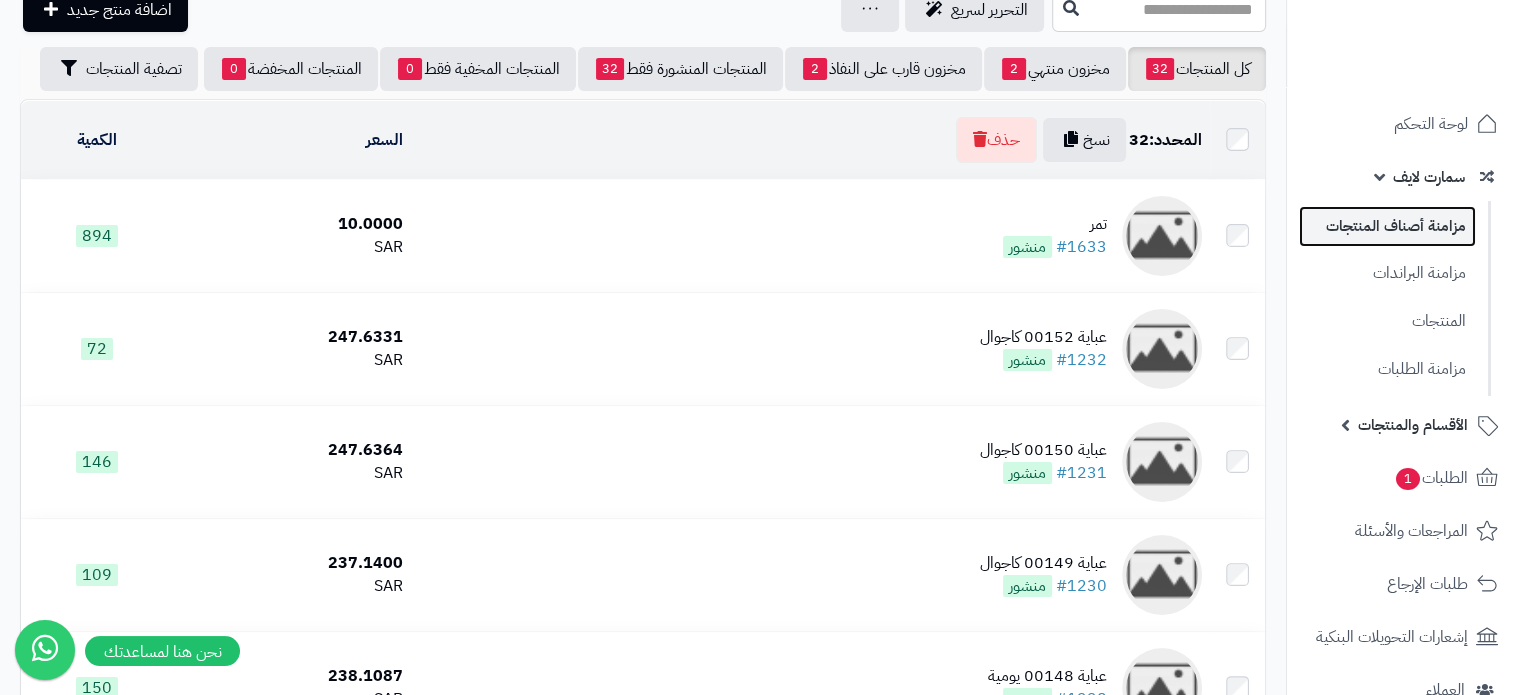 click on "مزامنة أصناف المنتجات" at bounding box center [1387, 226] 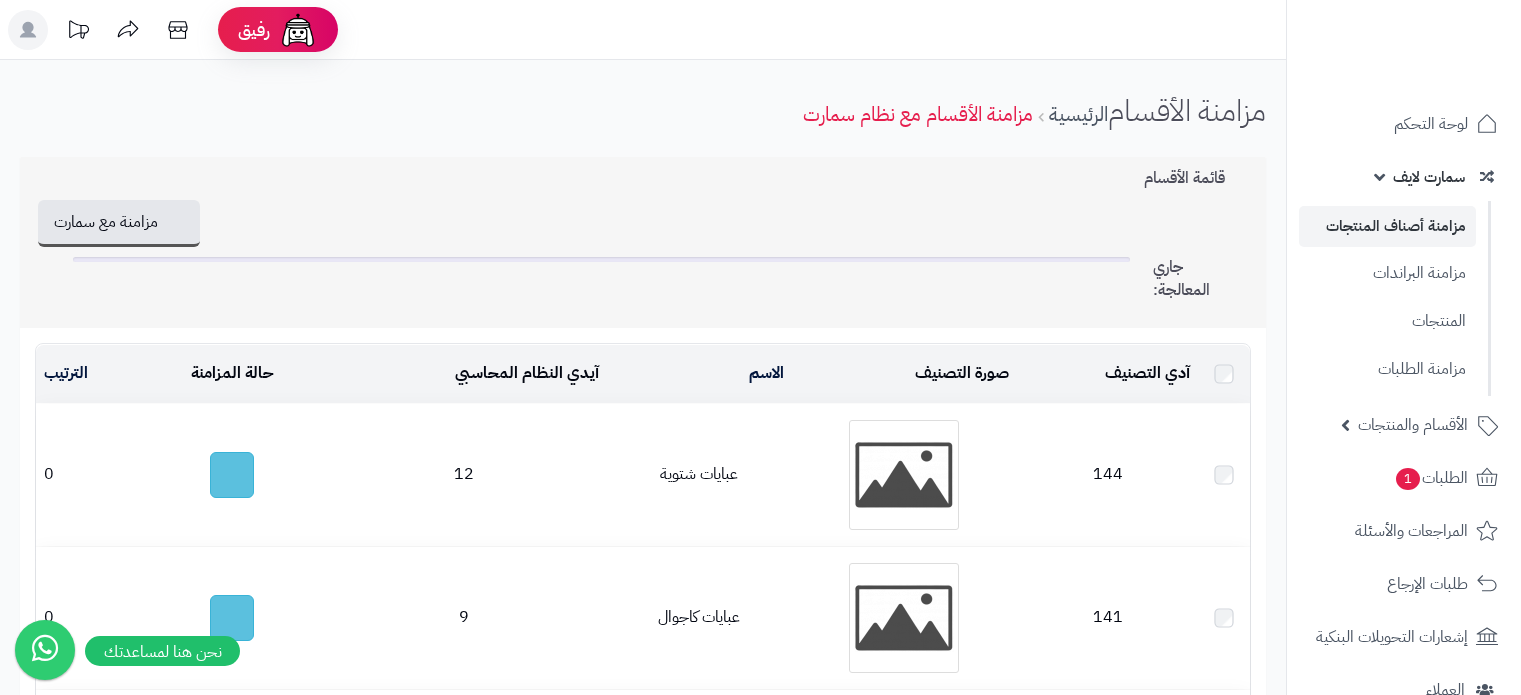 scroll, scrollTop: 0, scrollLeft: 0, axis: both 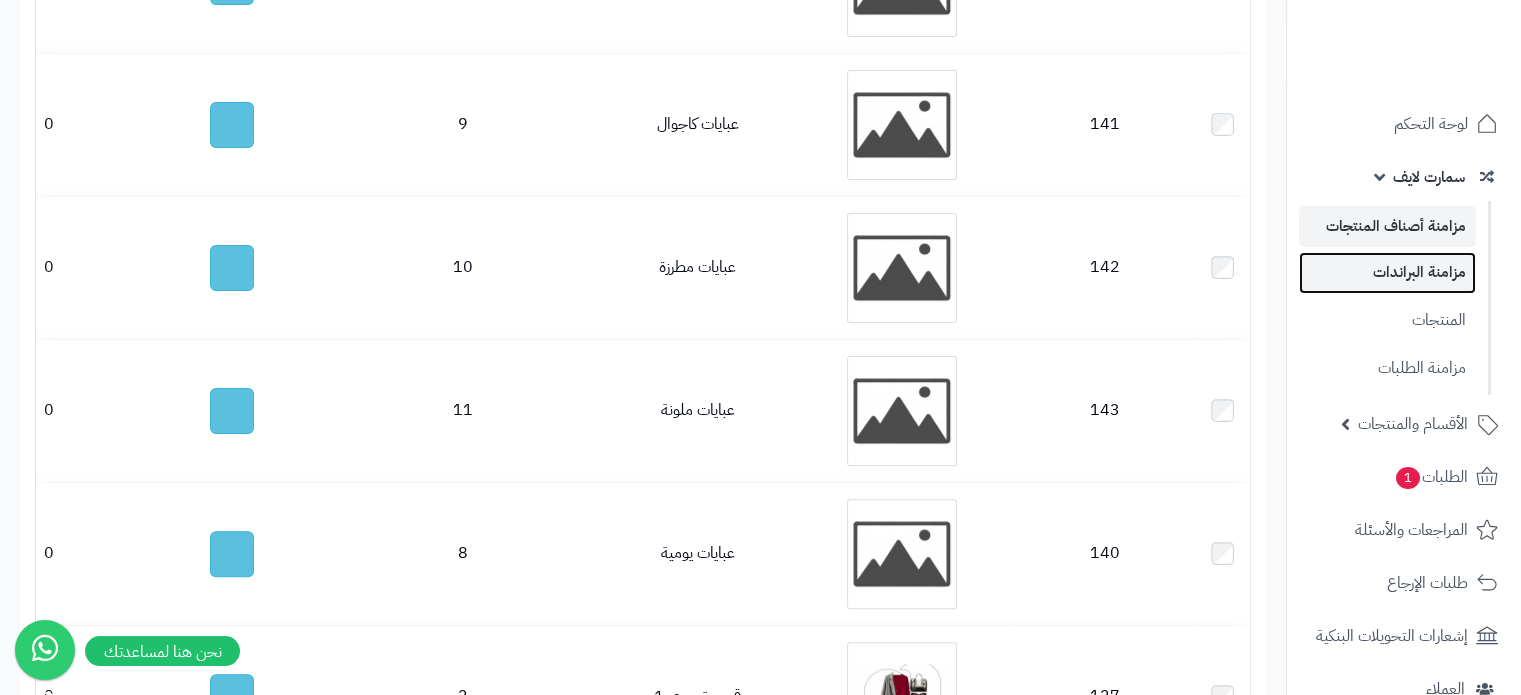click on "مزامنة البراندات" at bounding box center (1387, 272) 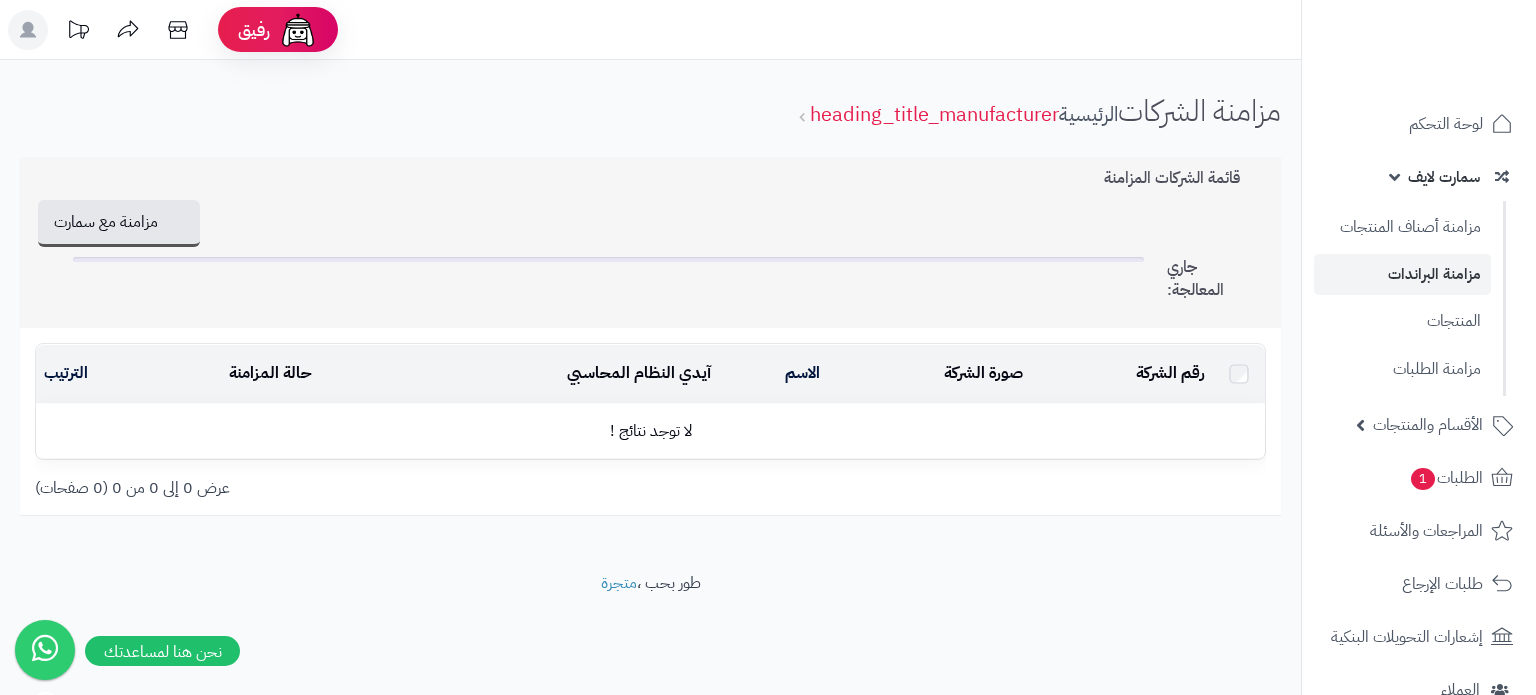scroll, scrollTop: 0, scrollLeft: 0, axis: both 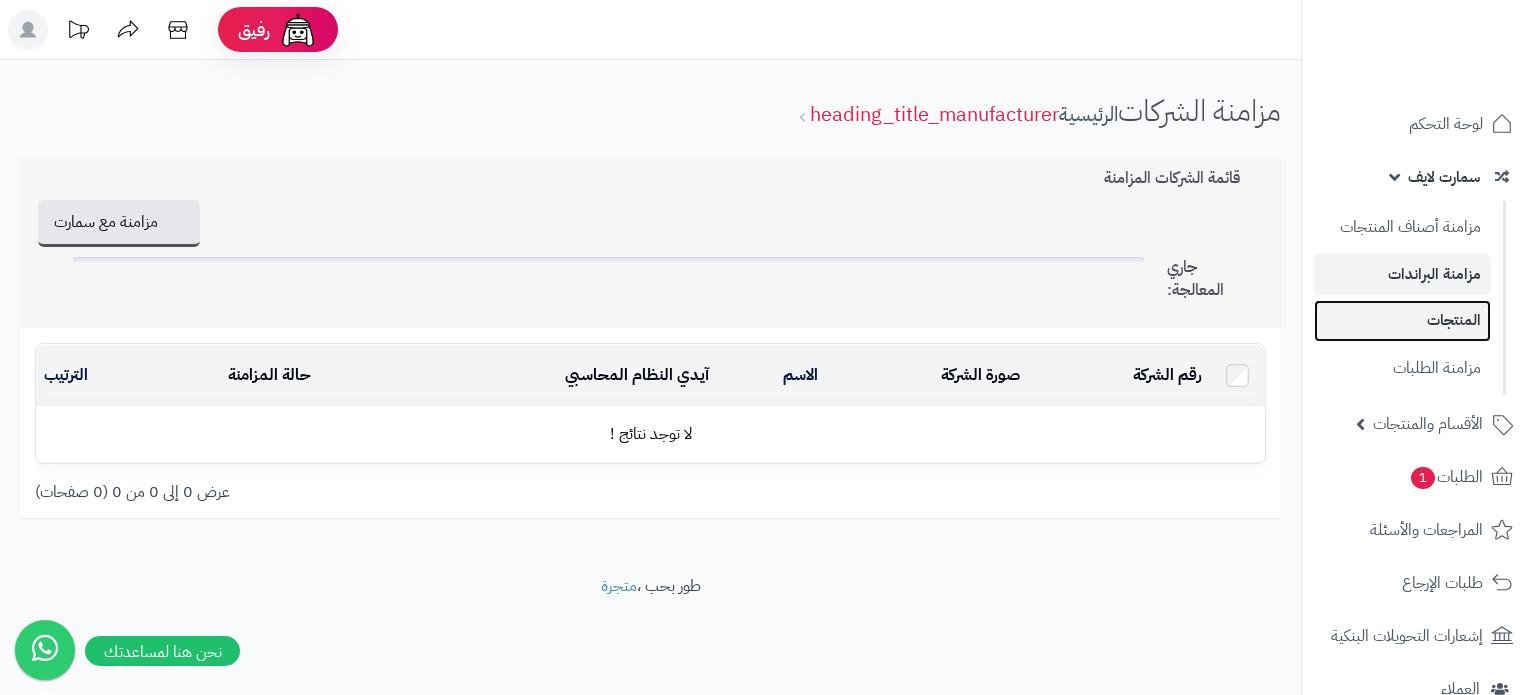 click on "المنتجات" at bounding box center [1402, 320] 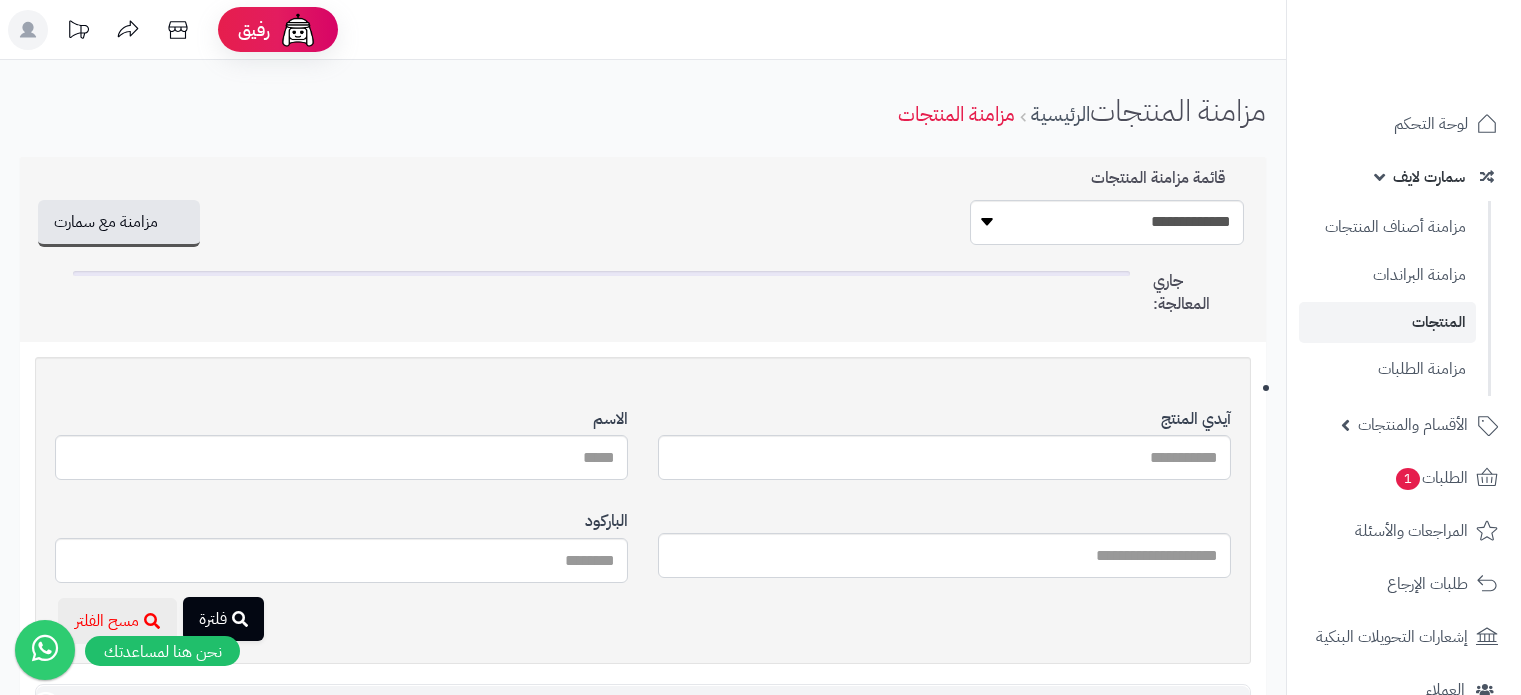 scroll, scrollTop: 300, scrollLeft: 0, axis: vertical 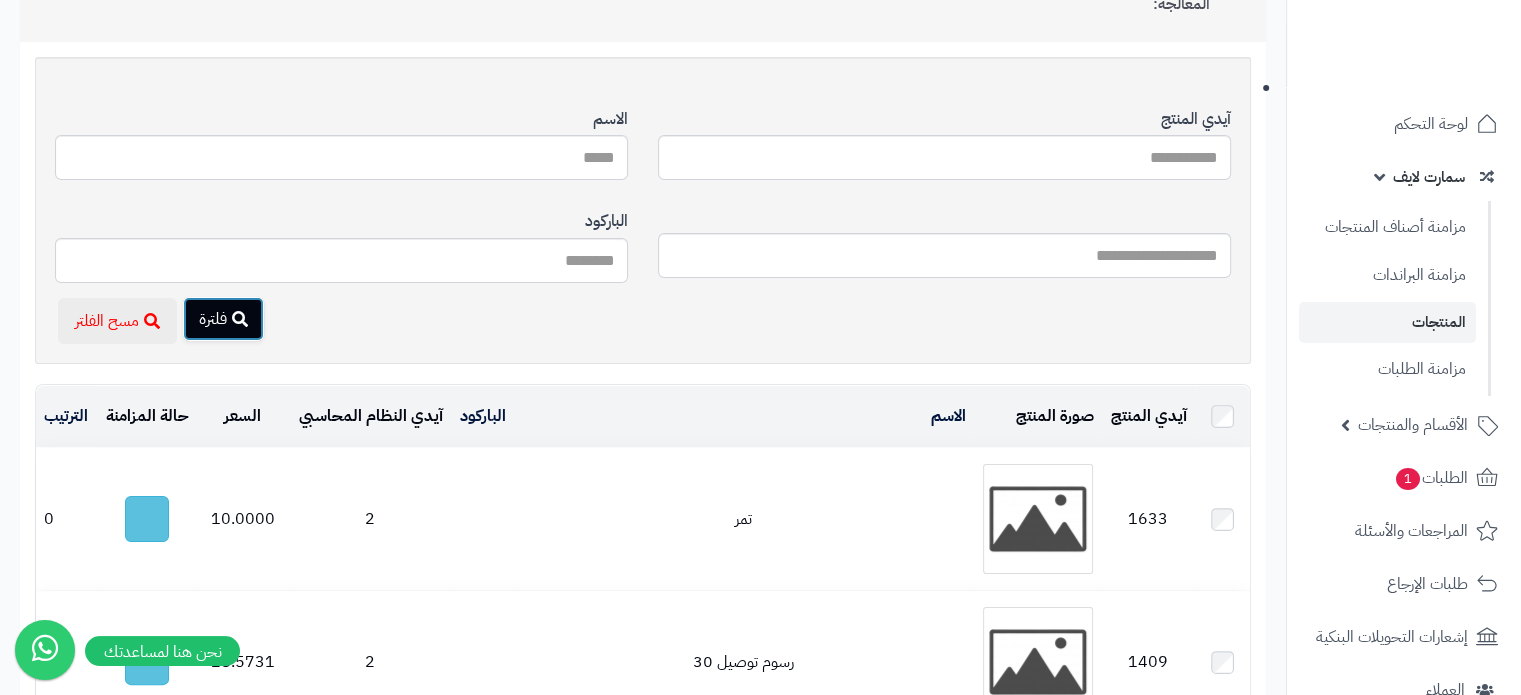 click on "فلترة" at bounding box center [223, 319] 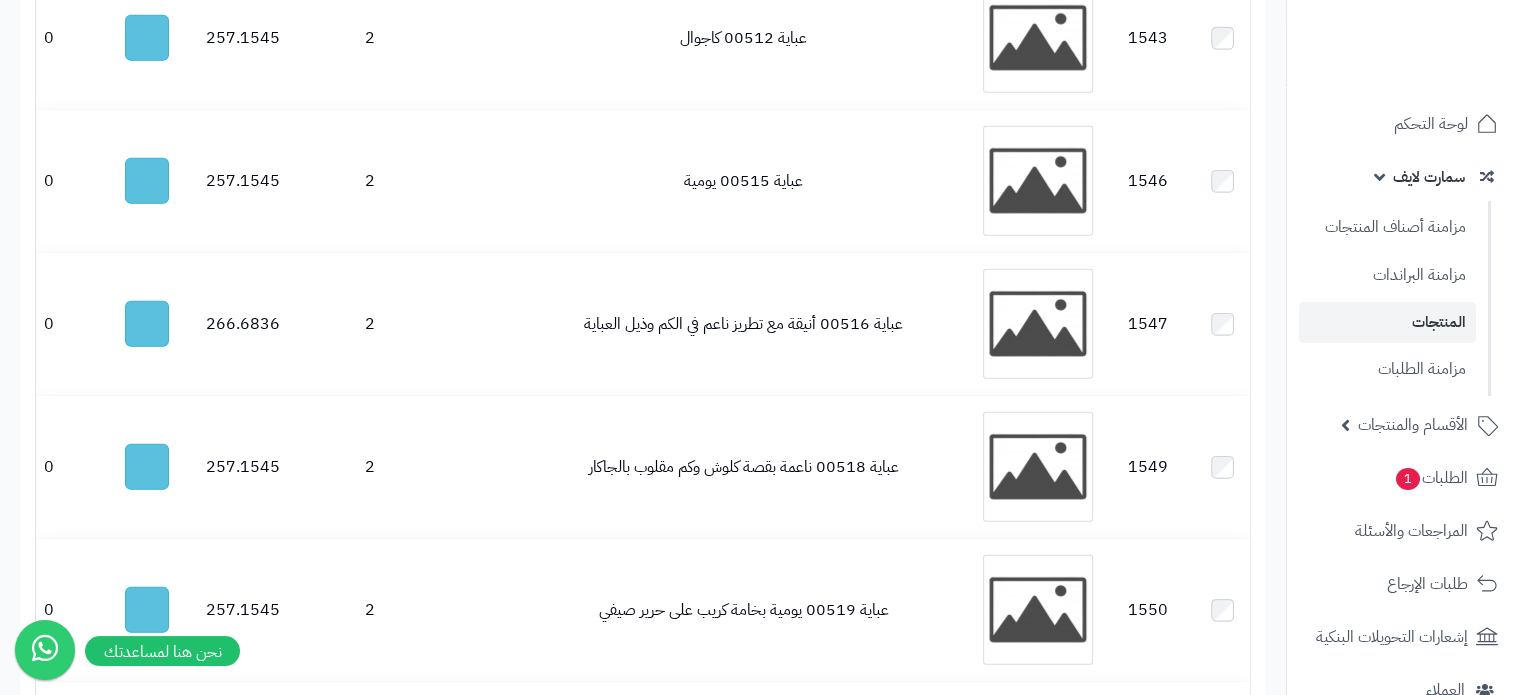 scroll, scrollTop: 6100, scrollLeft: 0, axis: vertical 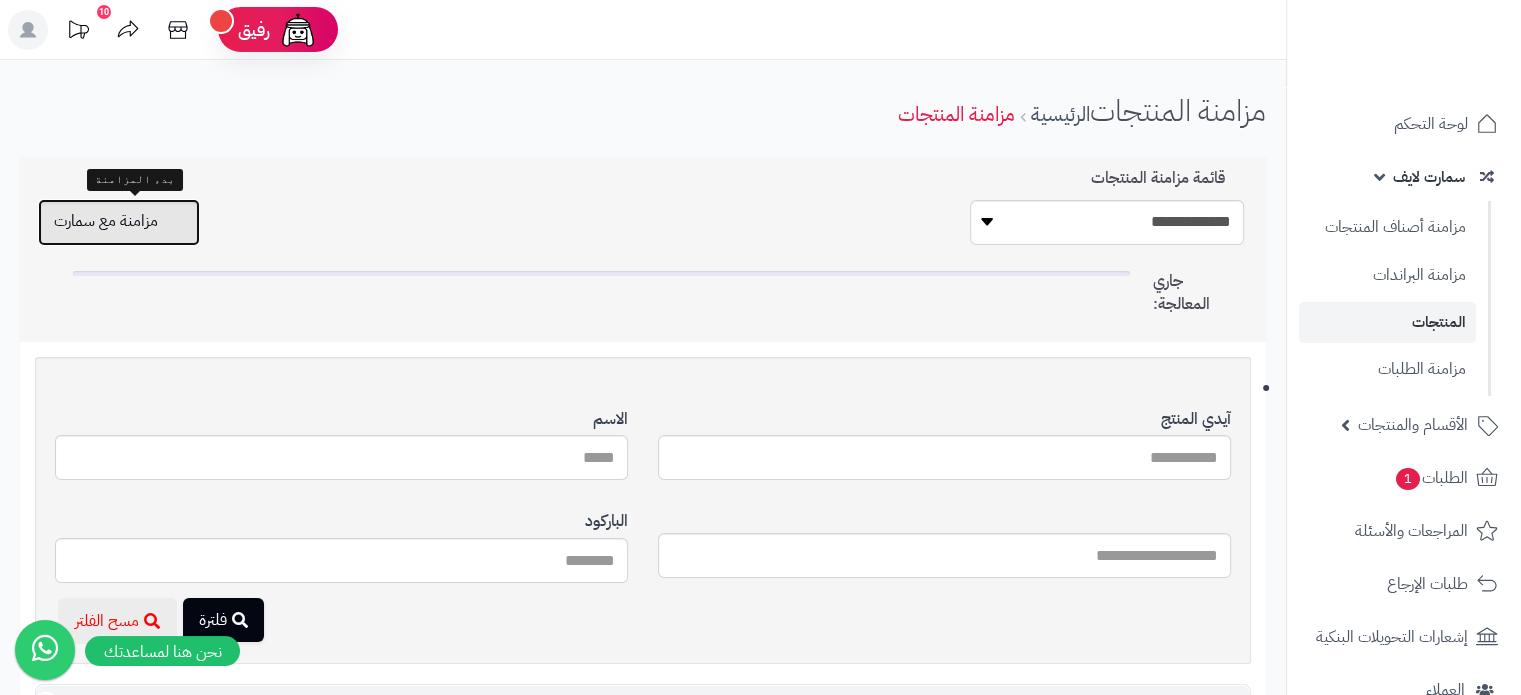 click on "مزامنة مع سمارت" at bounding box center (119, 222) 